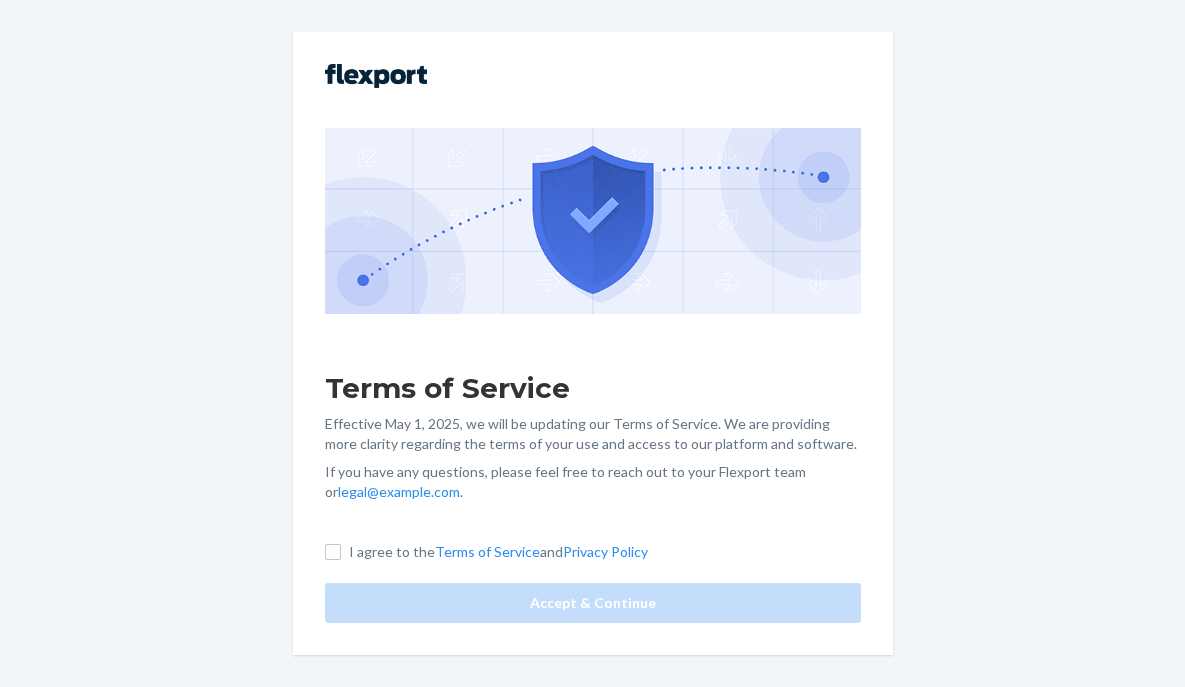 scroll, scrollTop: 0, scrollLeft: 0, axis: both 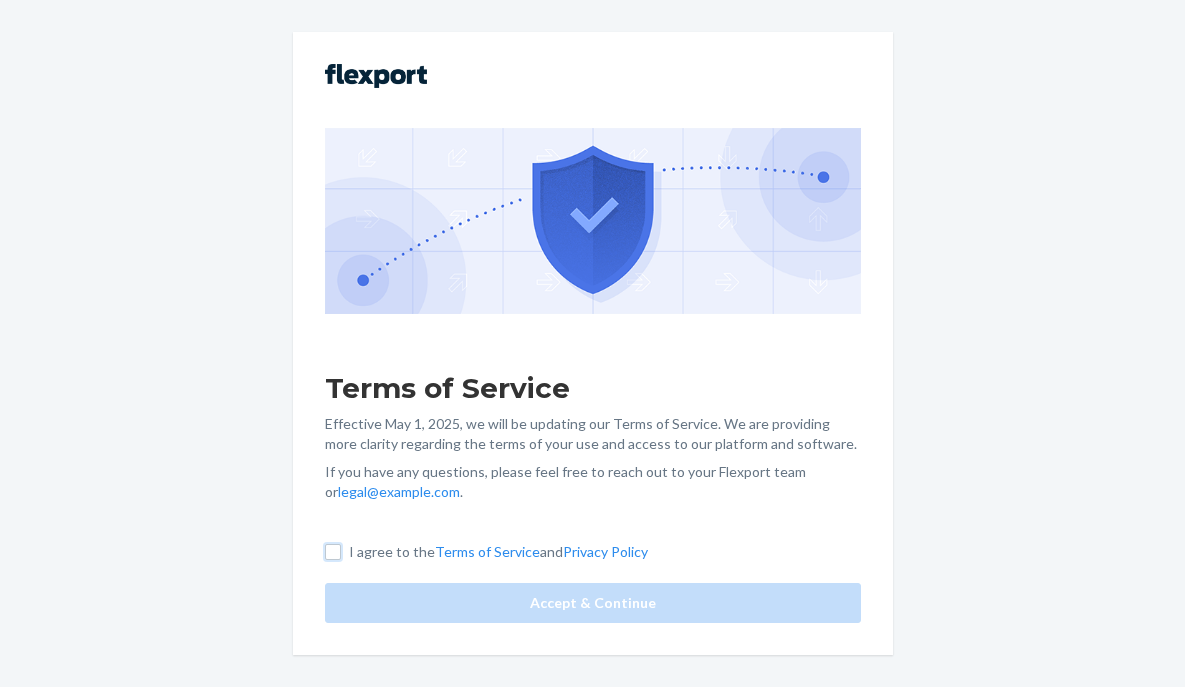 click on "I agree to the  Terms of Service  and  Privacy Policy" at bounding box center (333, 552) 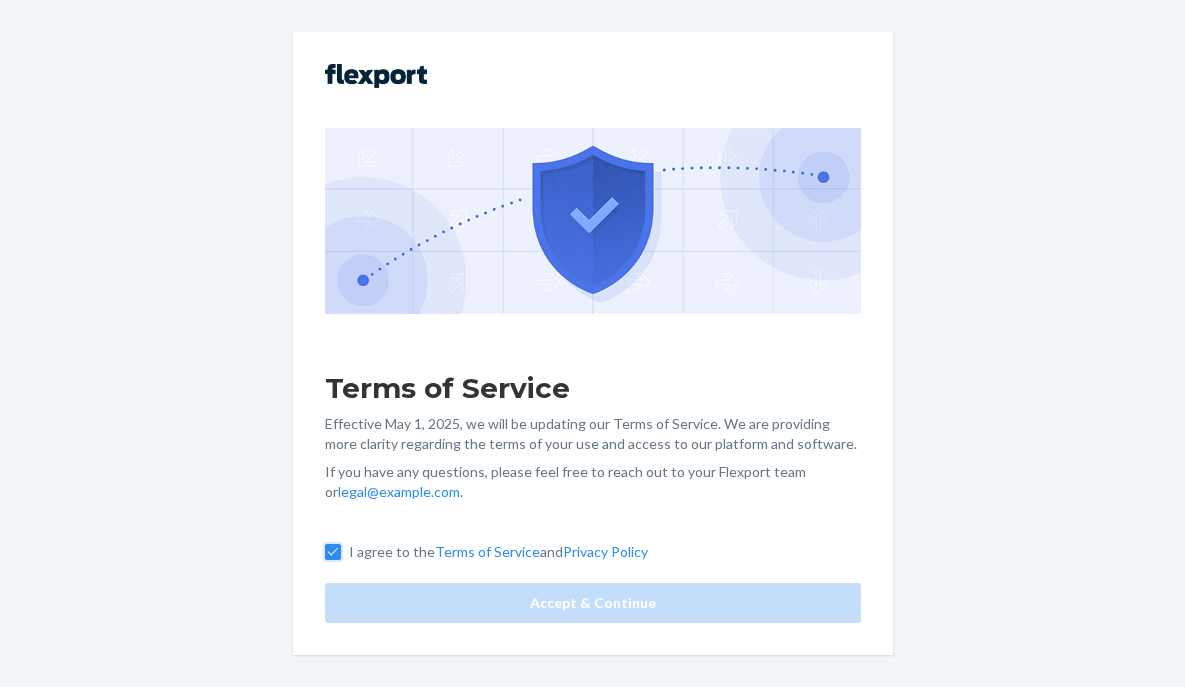 checkbox on "true" 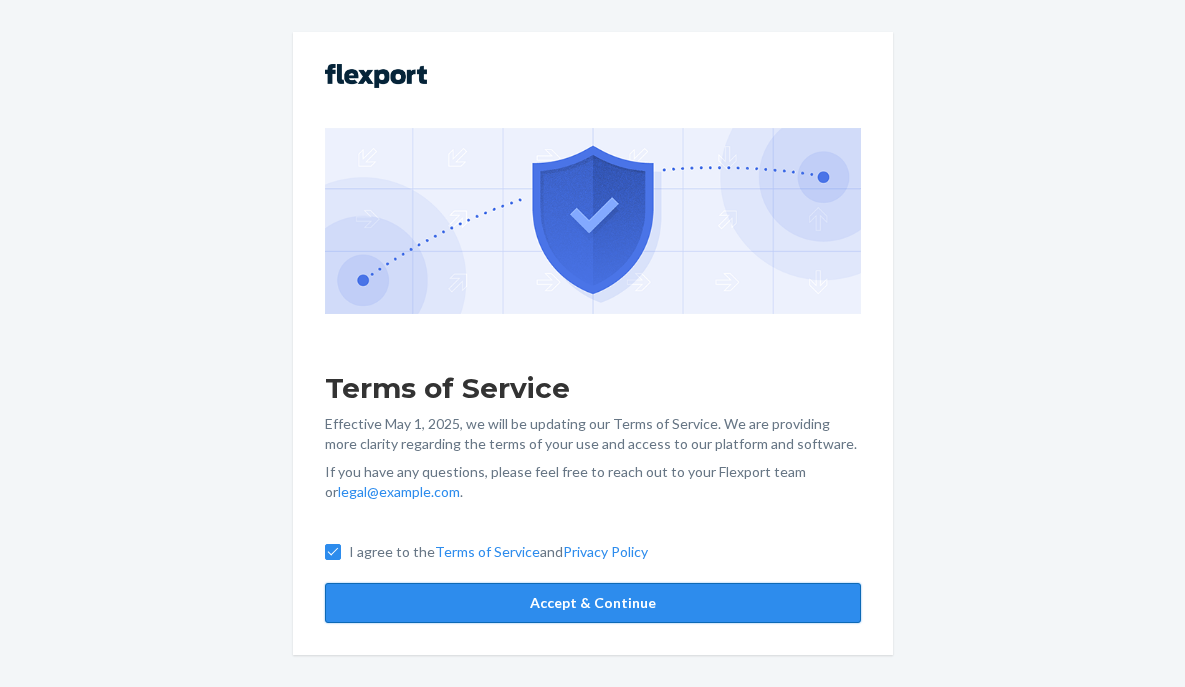click on "Accept & Continue" at bounding box center (593, 603) 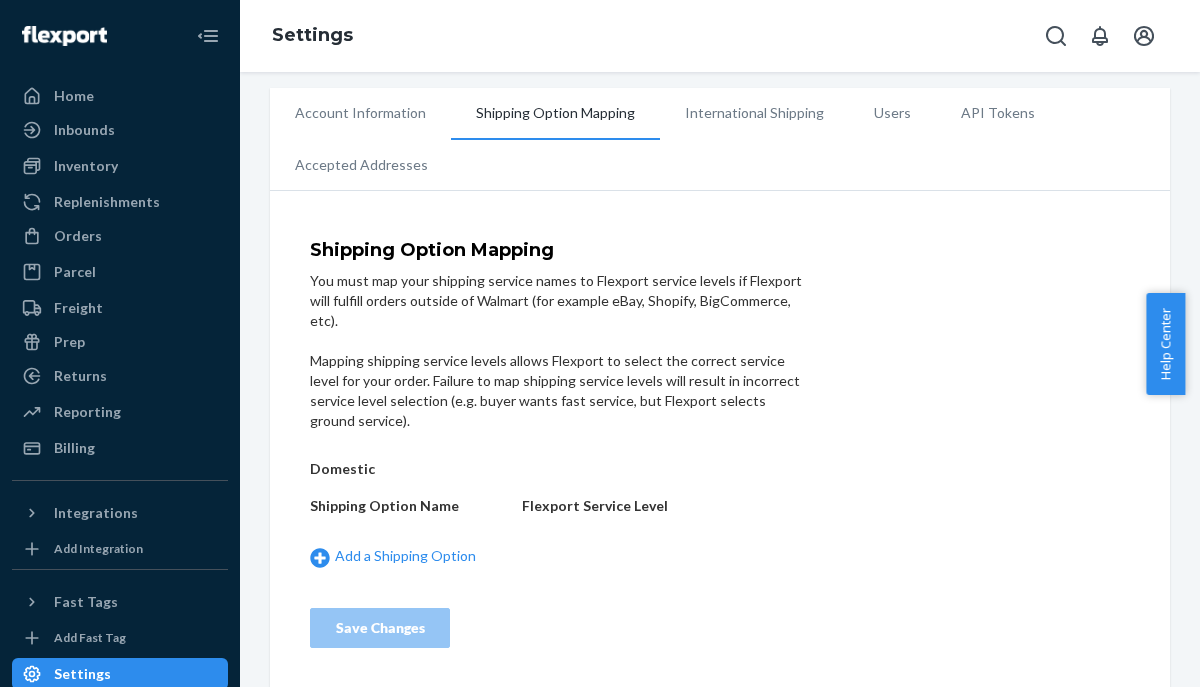scroll, scrollTop: 15, scrollLeft: 0, axis: vertical 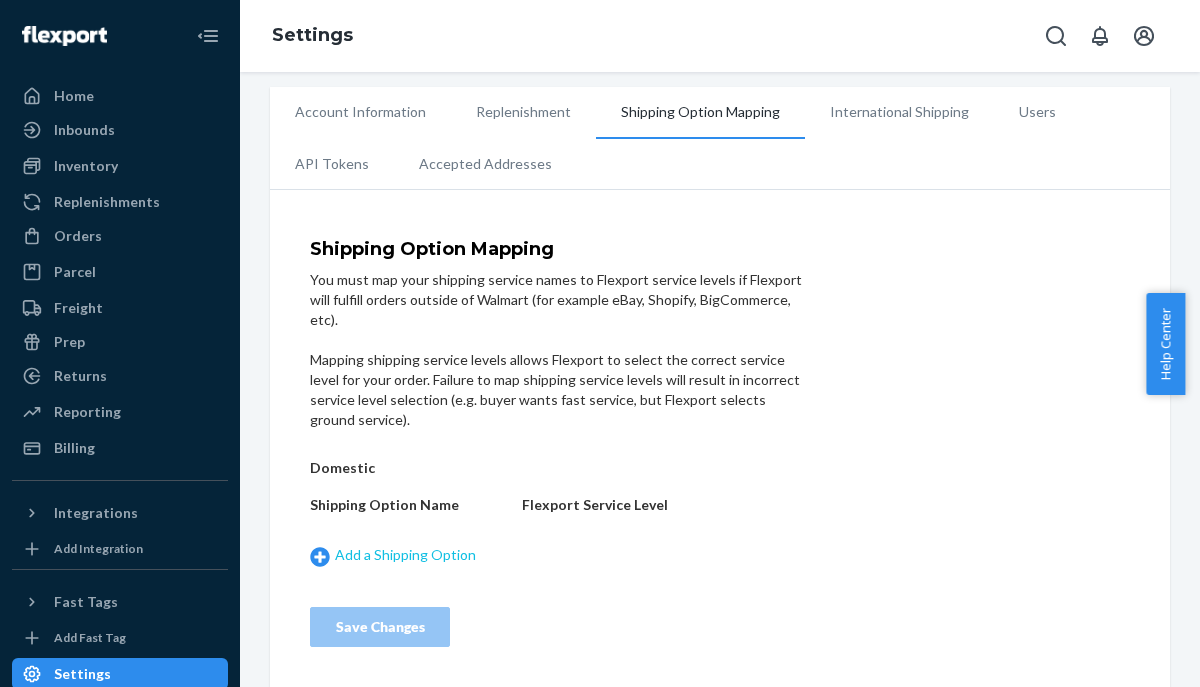 click on "Add a Shipping Option" at bounding box center [411, 555] 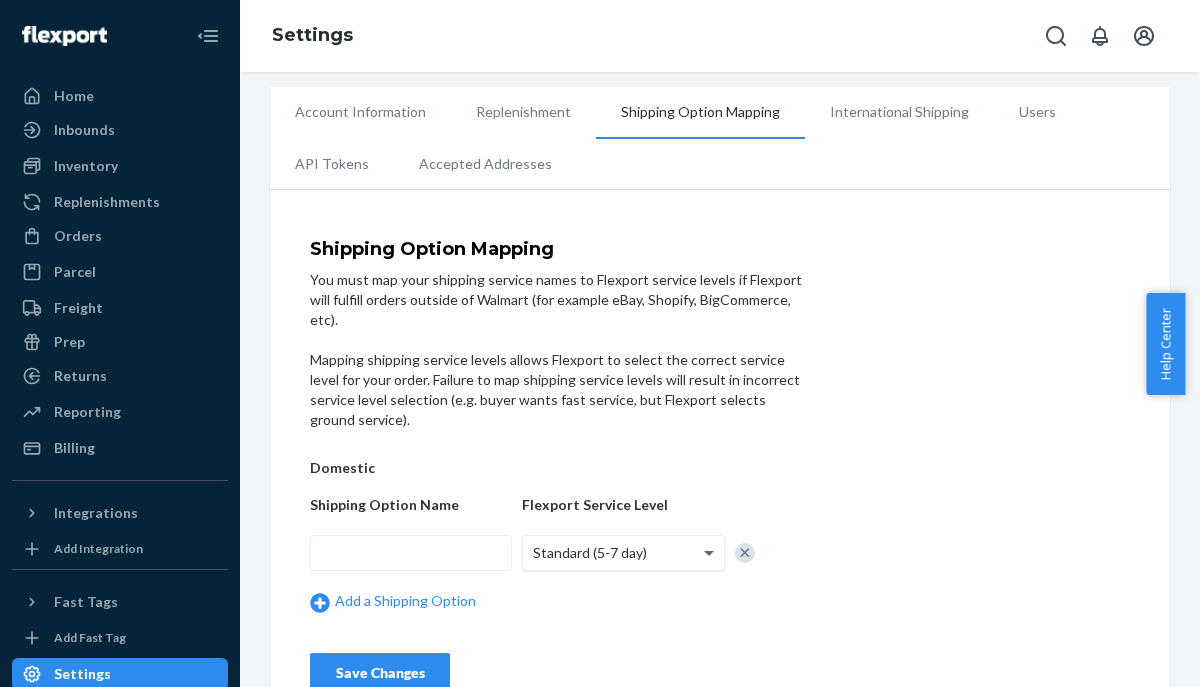 click at bounding box center [711, 553] 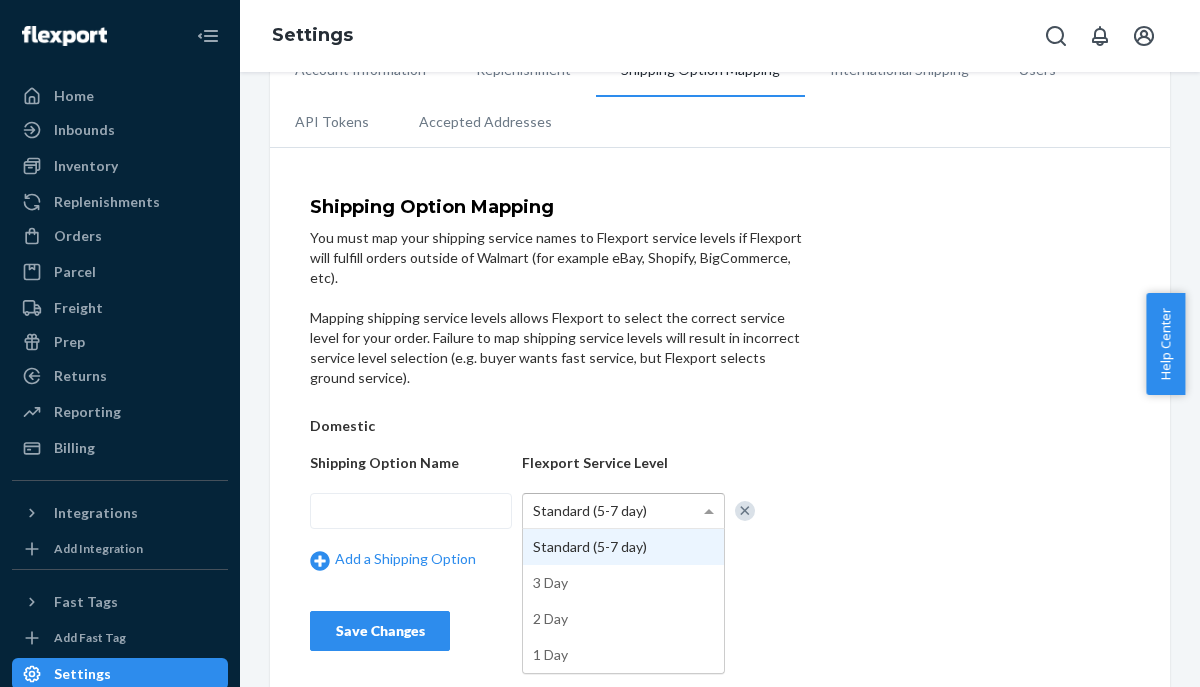 scroll, scrollTop: 55, scrollLeft: 0, axis: vertical 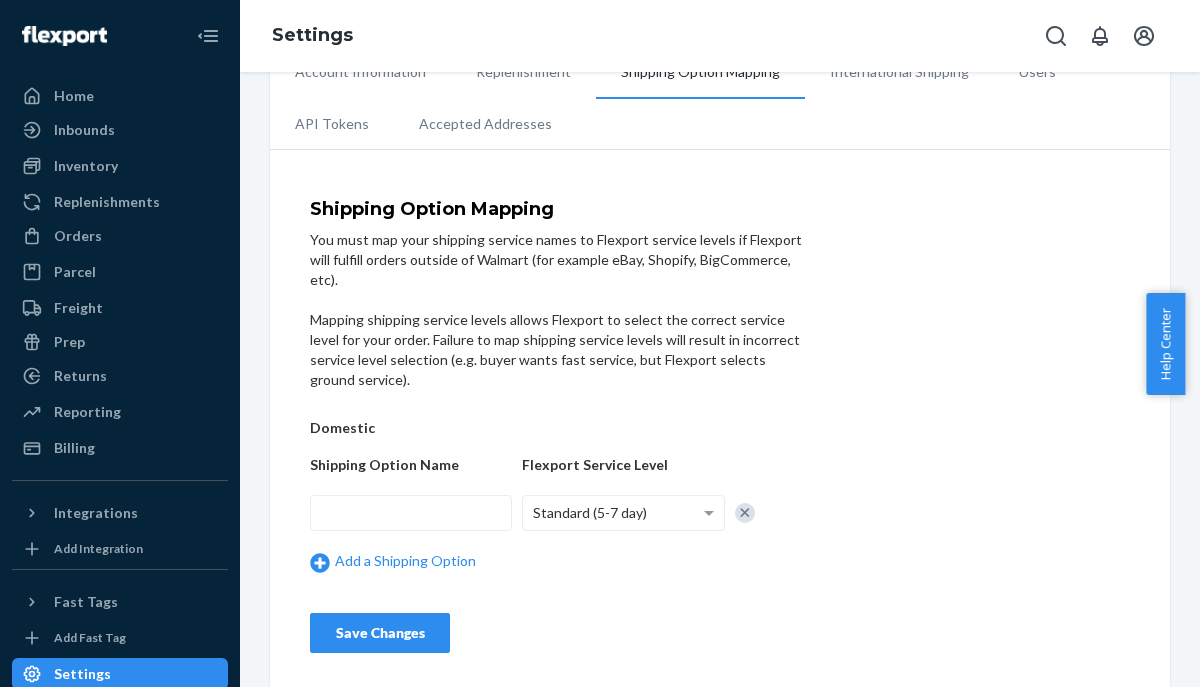 click on "Shipping Option Mapping
You must map your shipping service names to Flexport service levels if Flexport will fulfill orders outside of Walmart (for example eBay, Shopify, BigCommerce, etc).
Mapping shipping service levels allows Flexport to select the correct service level for your order.
Failure to map shipping service levels will result in incorrect service level selection
(e.g. buyer wants fast service, but Flexport selects ground service).
Domestic Shipping Option Name Flexport Service Level Standard (5-7 day) Add a Shipping Option Save Changes" at bounding box center (720, 426) 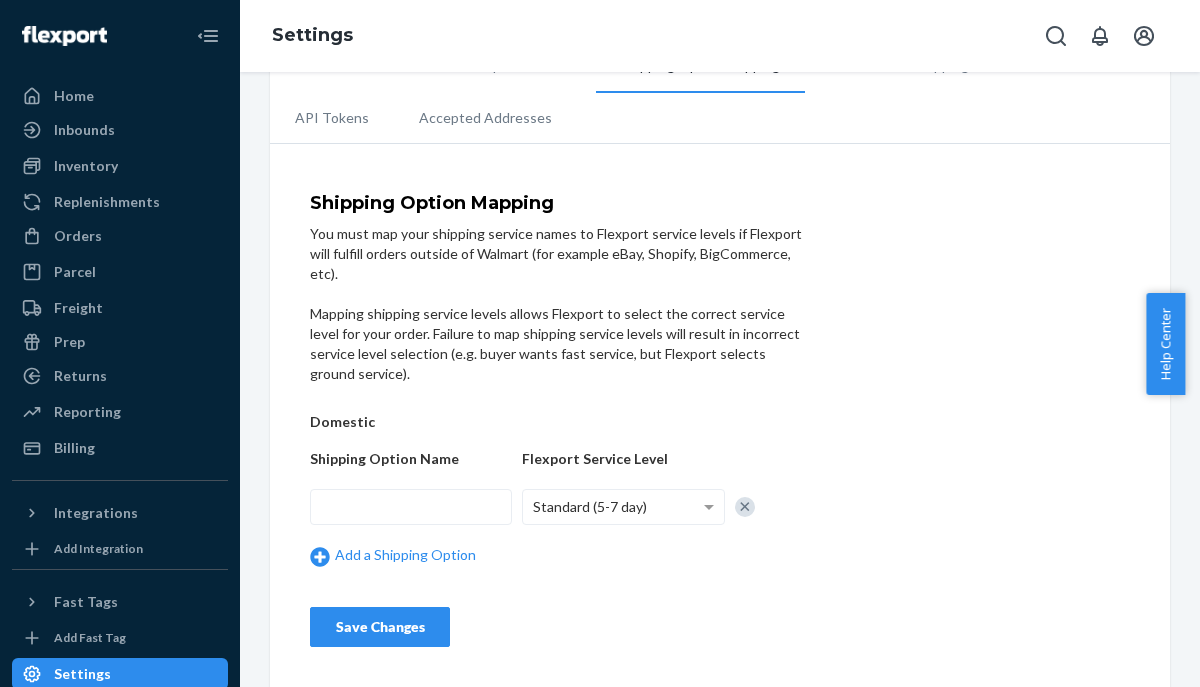 scroll, scrollTop: 0, scrollLeft: 0, axis: both 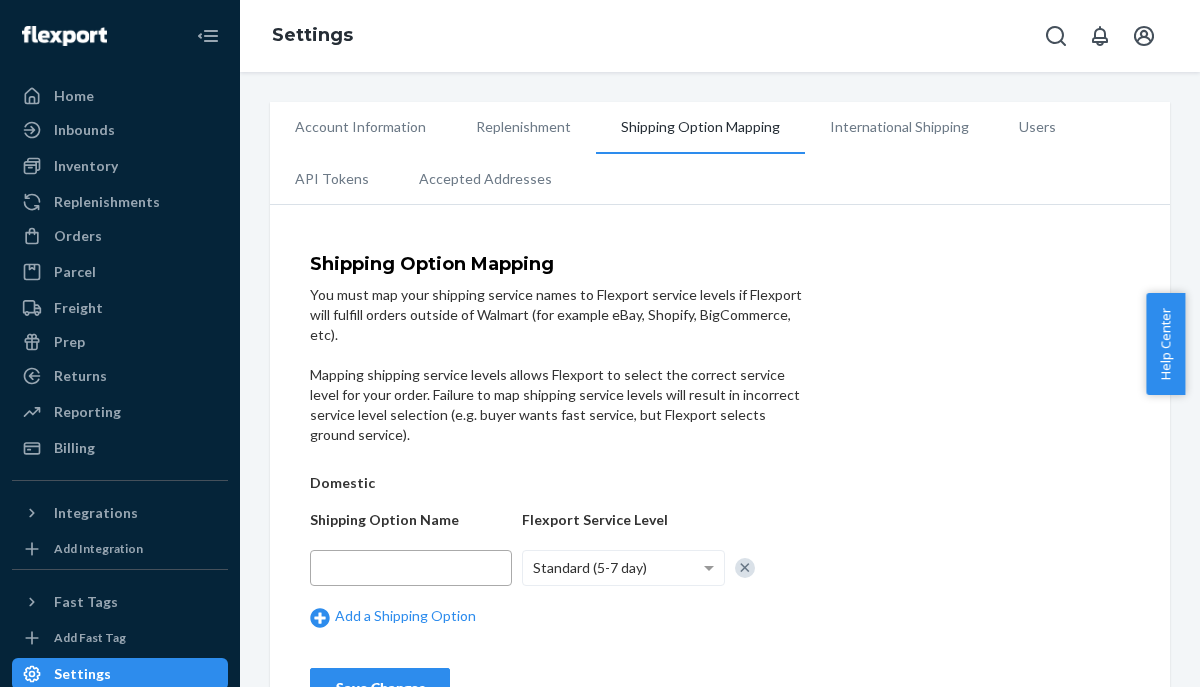 click at bounding box center (411, 568) 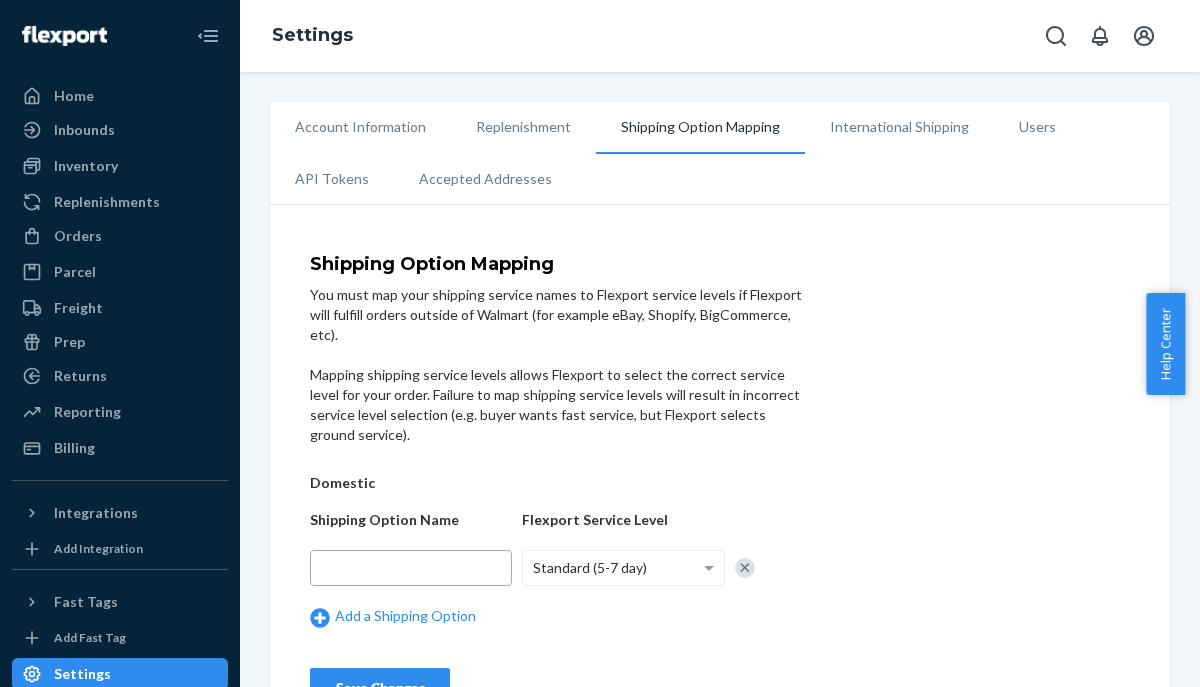 scroll, scrollTop: 1, scrollLeft: 0, axis: vertical 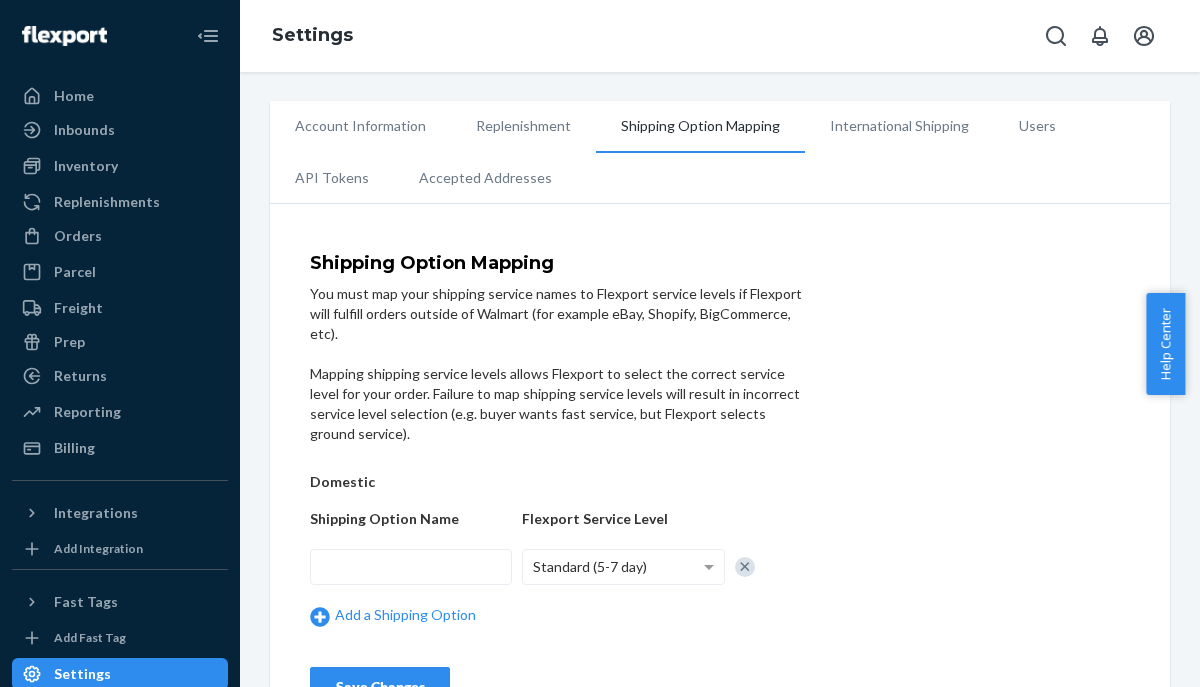 click on "Account Information" at bounding box center (360, 126) 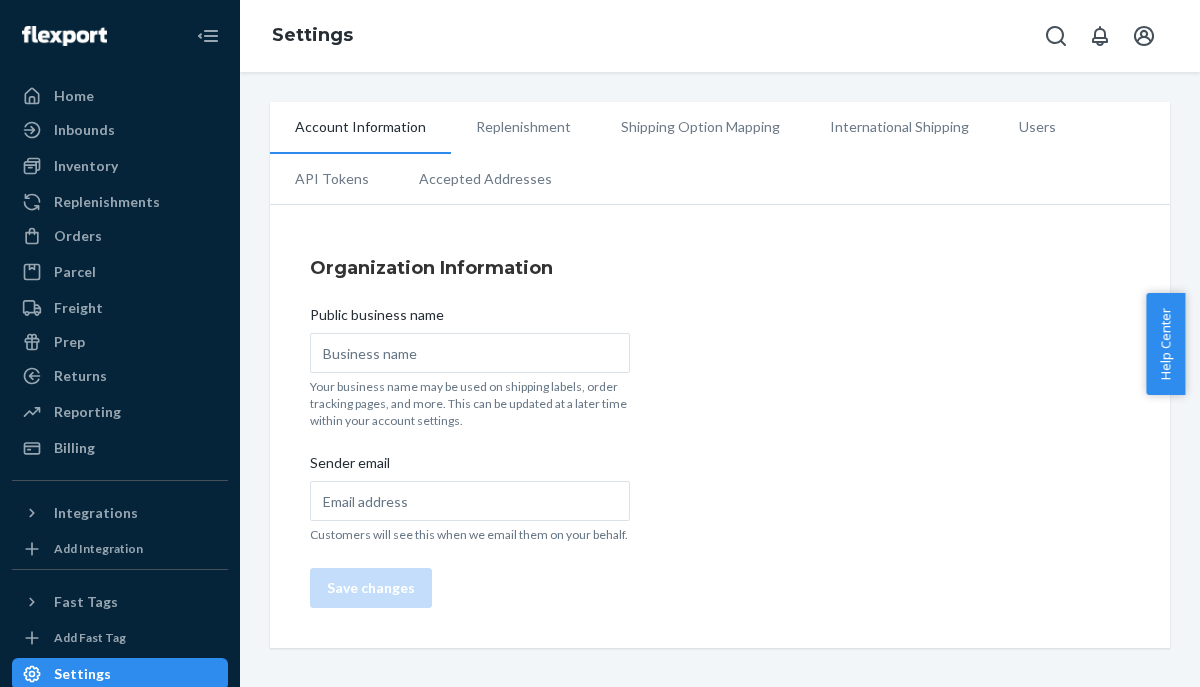 scroll, scrollTop: 0, scrollLeft: 0, axis: both 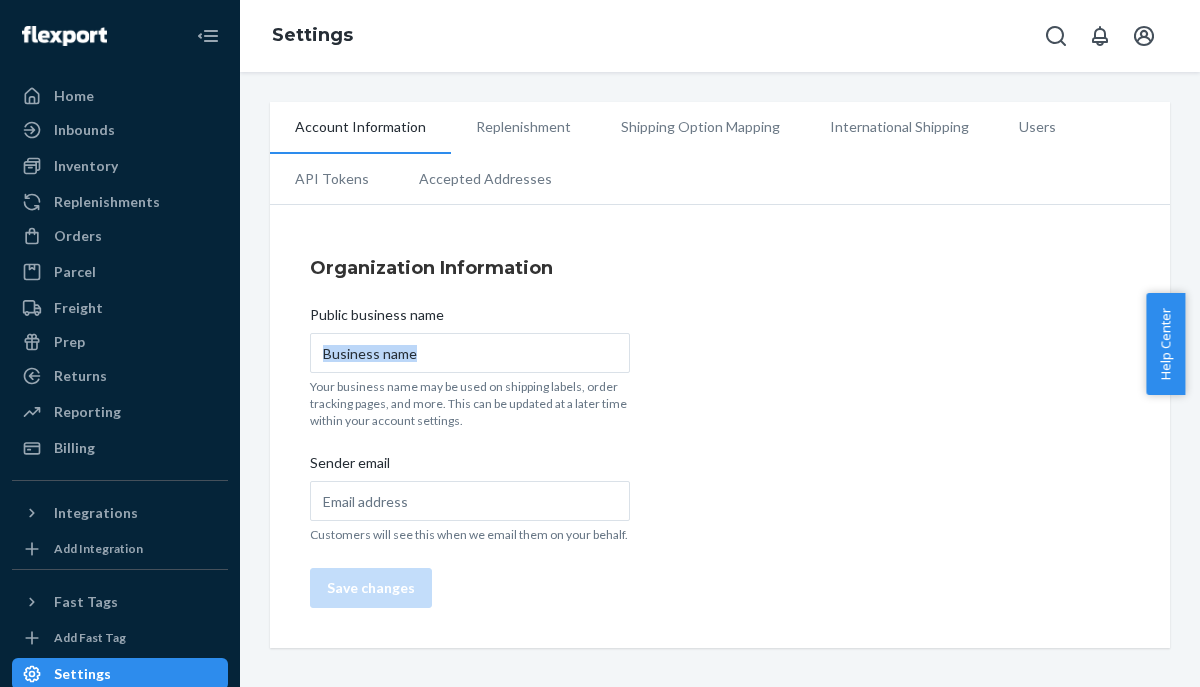 click on "Public business name Your business name may be used on shipping labels, order tracking pages, and more. This can be updated at a later time within your account settings." at bounding box center [470, 367] 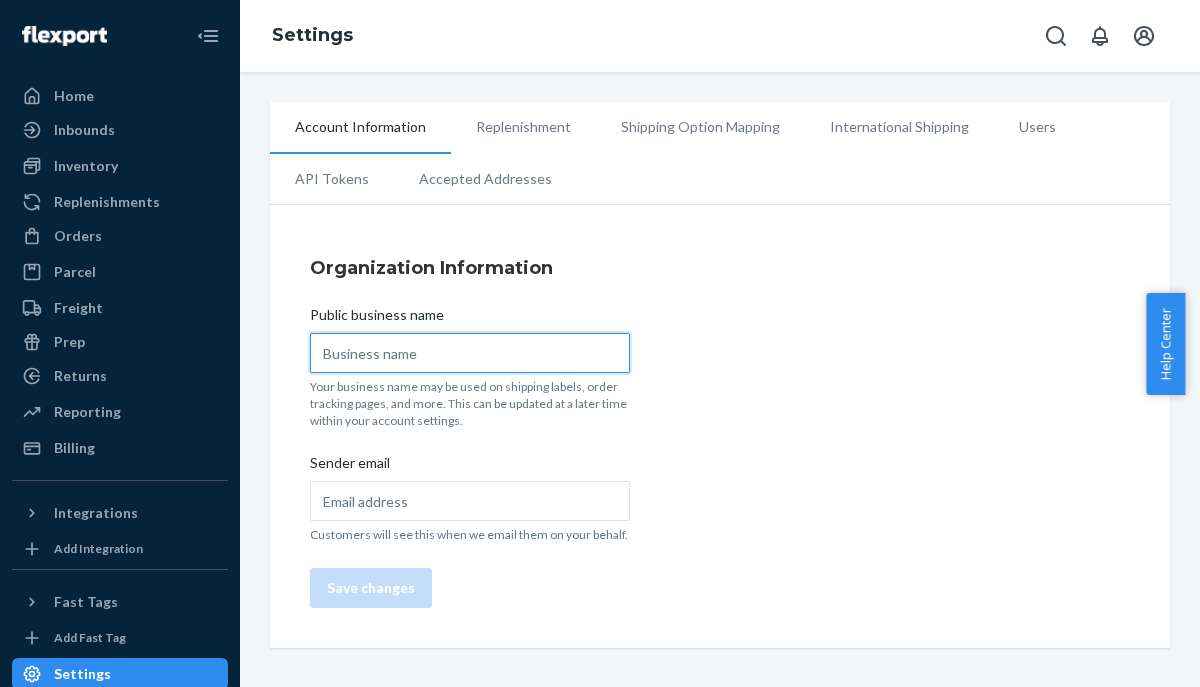 click on "Public business name" at bounding box center [470, 353] 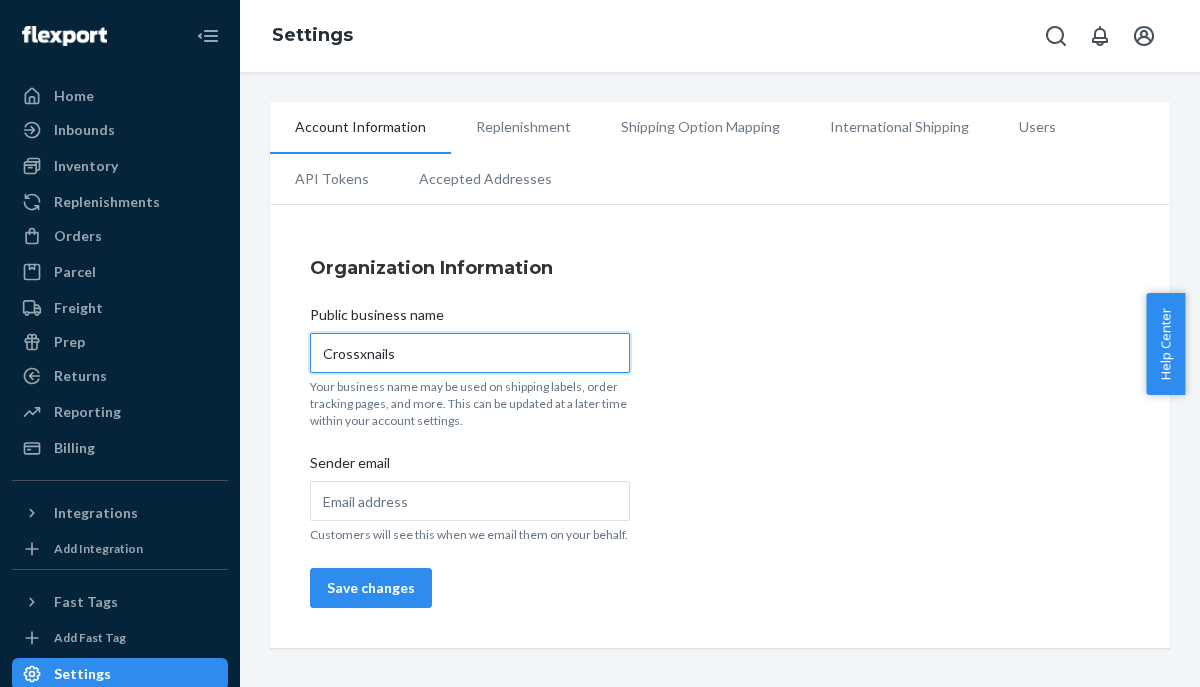 click on "Crossxnails" at bounding box center (470, 353) 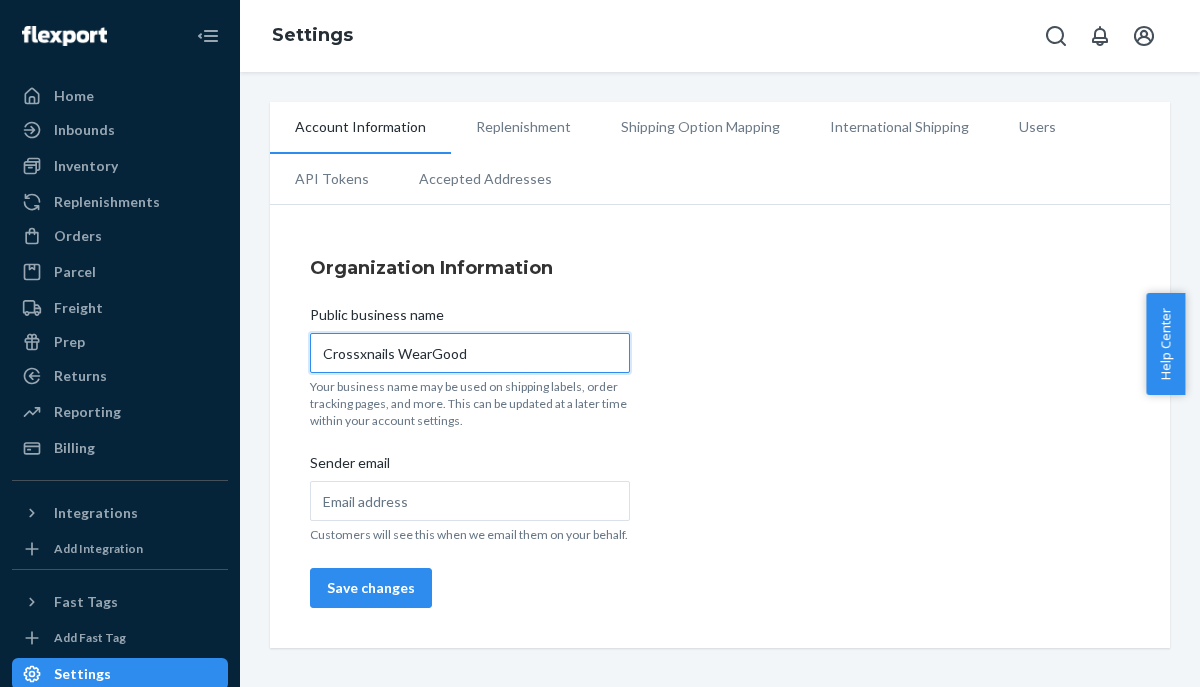 type on "Crossxnails WearGood" 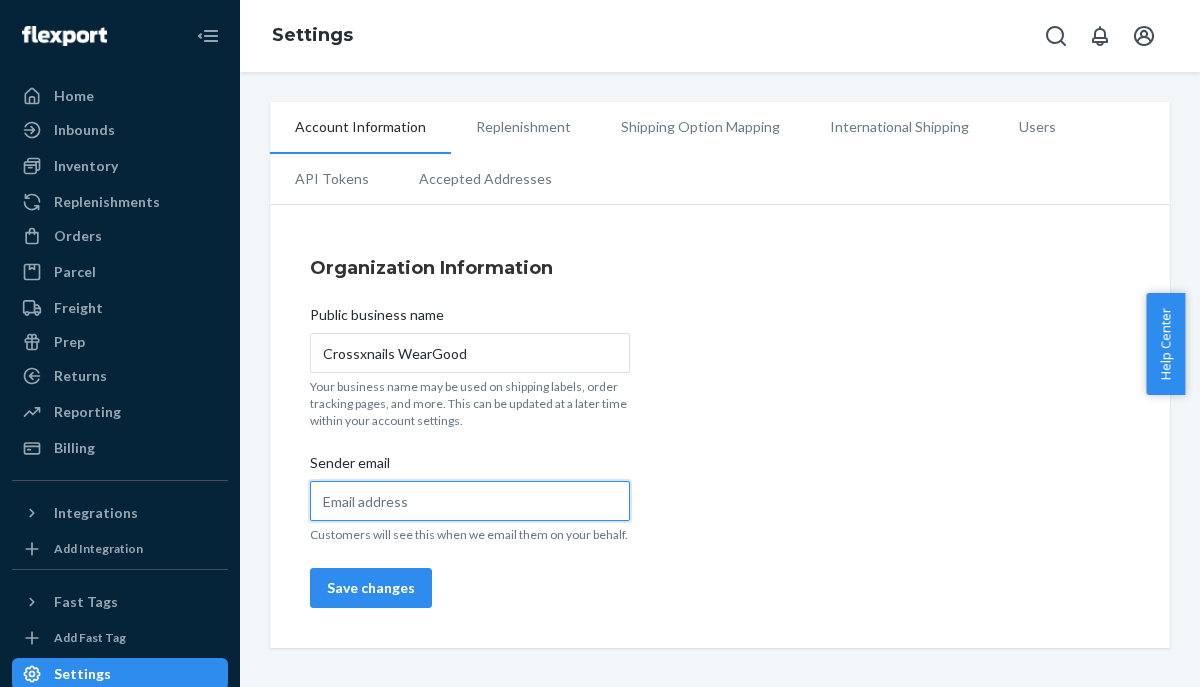 click on "Sender email" at bounding box center (470, 501) 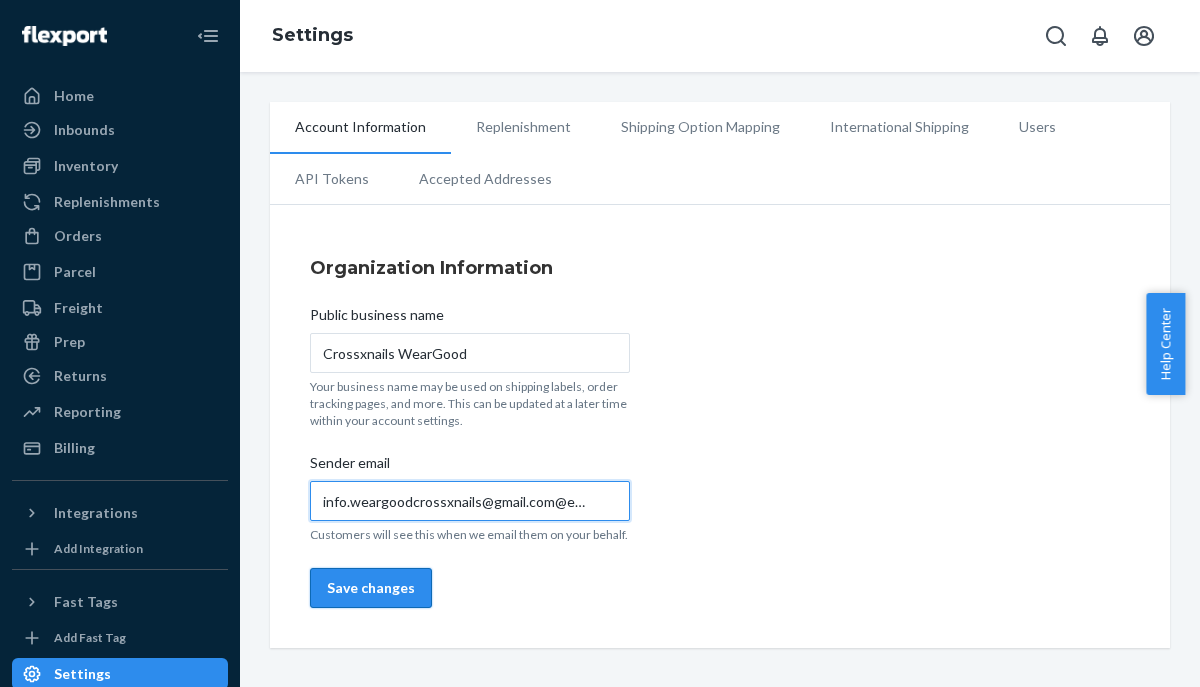 type on "info.weargoodcrossxnails@gmail.com@example.com" 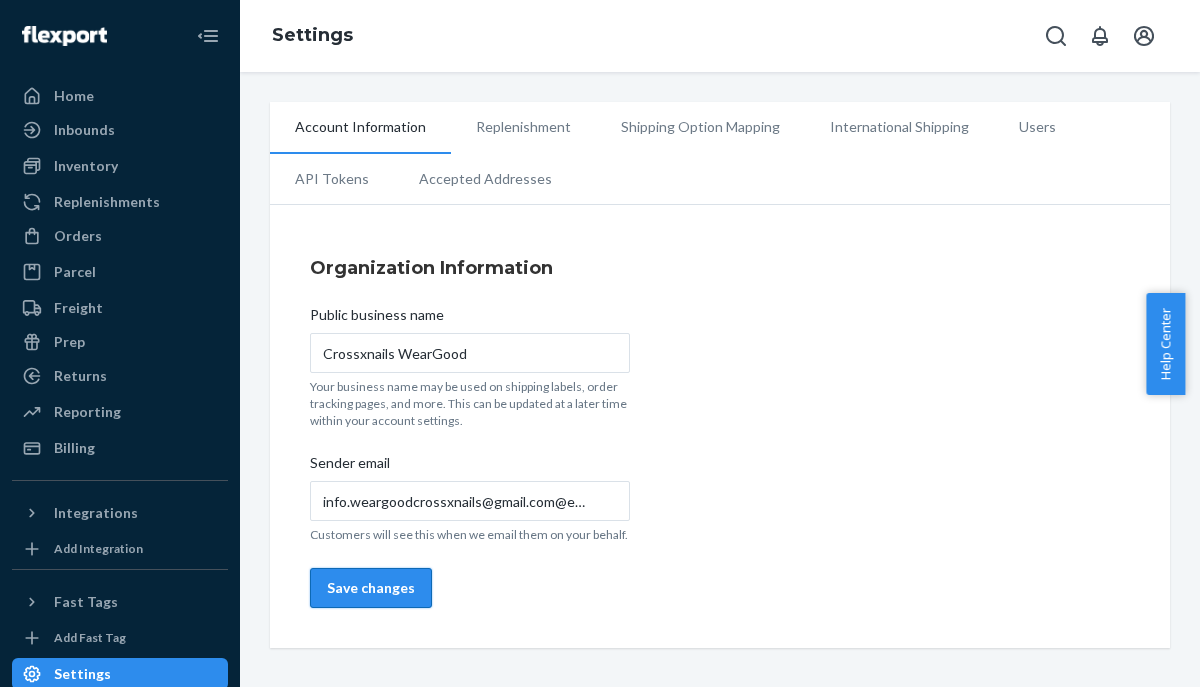 click on "Save changes" at bounding box center (371, 588) 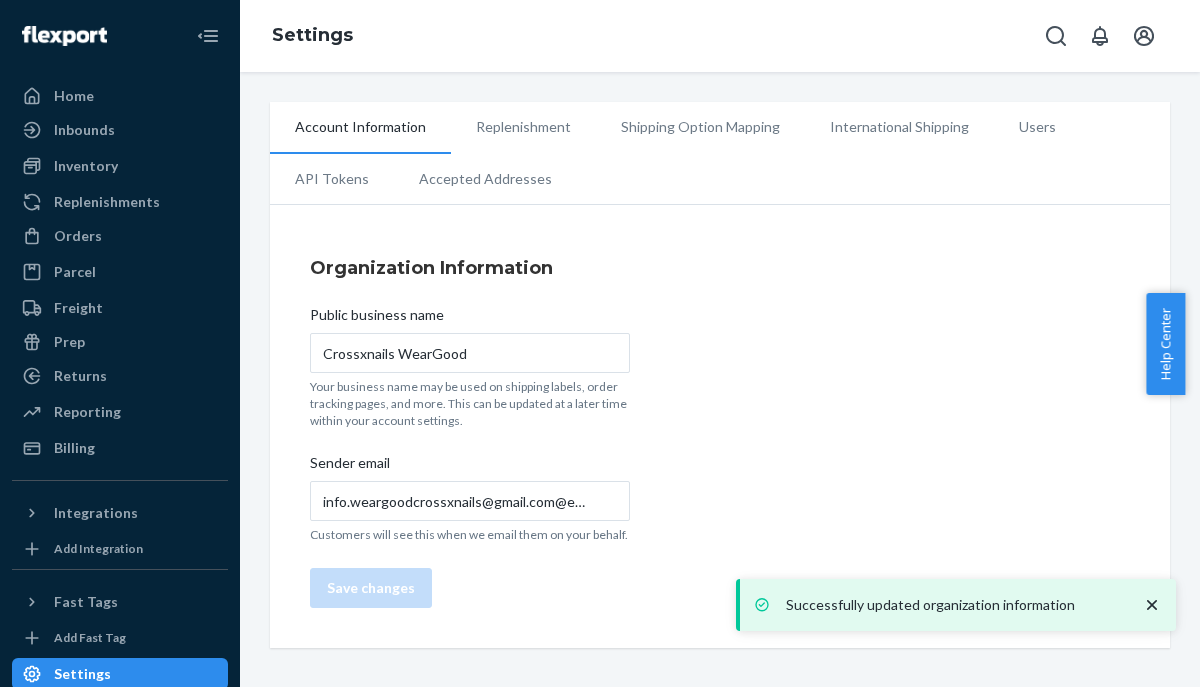 click on "Replenishment" at bounding box center [523, 127] 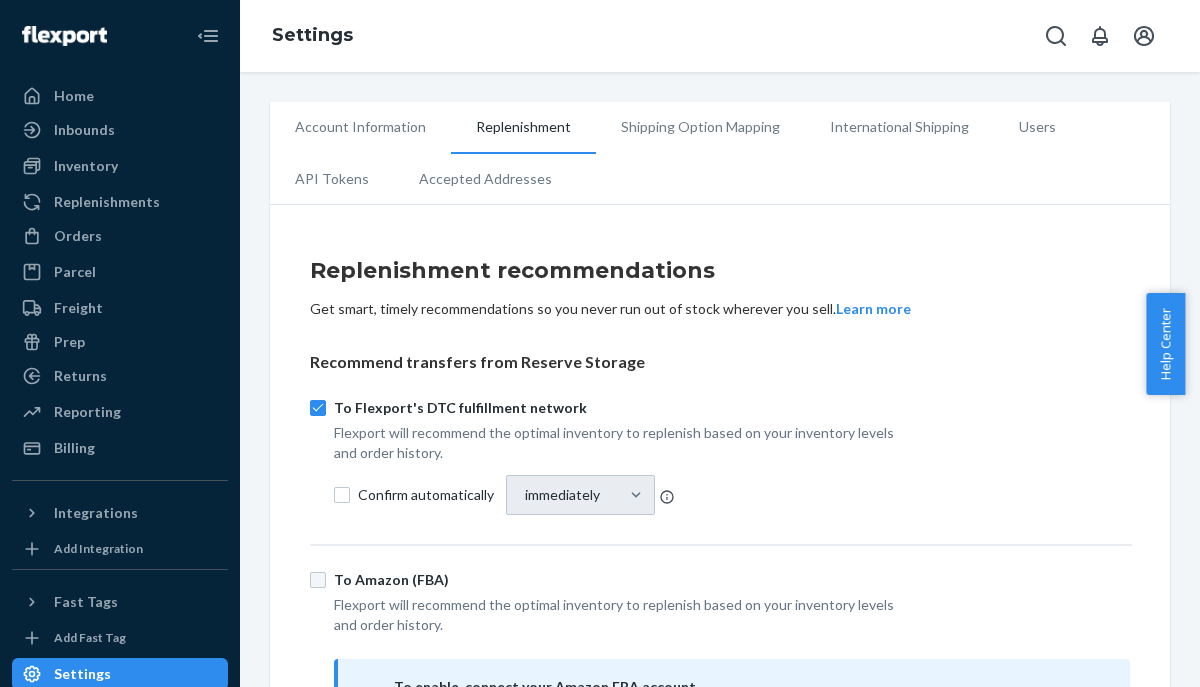 click on "immediately" at bounding box center [580, 495] 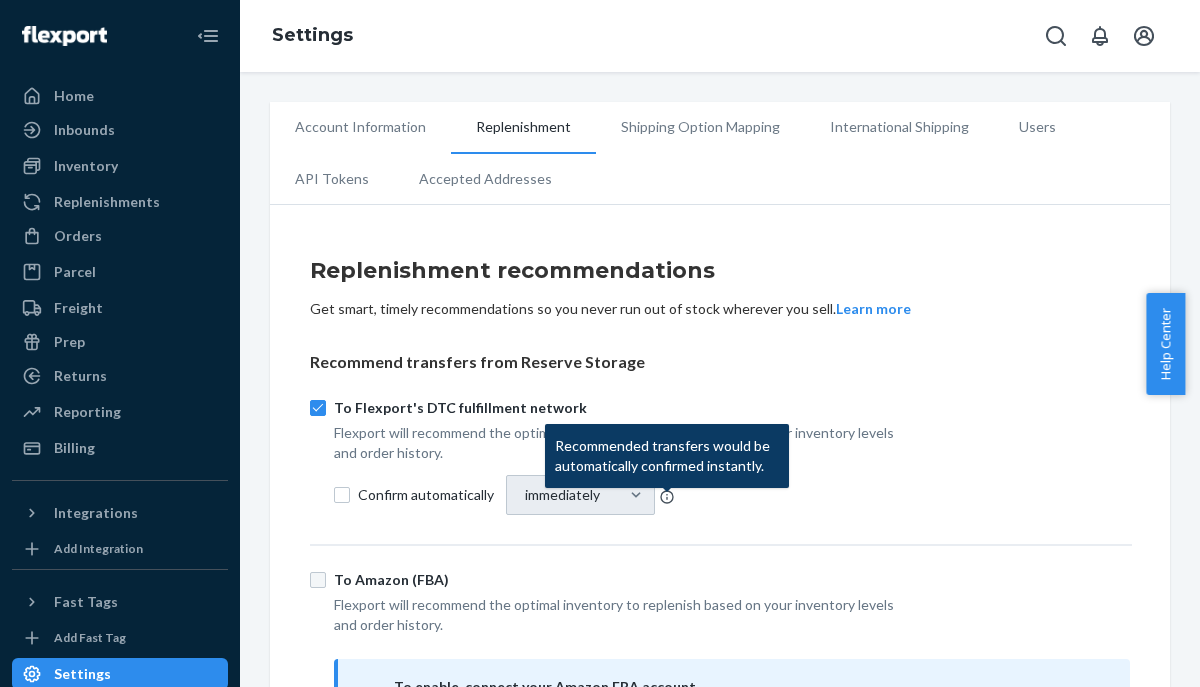 click on "immediately" at bounding box center (580, 495) 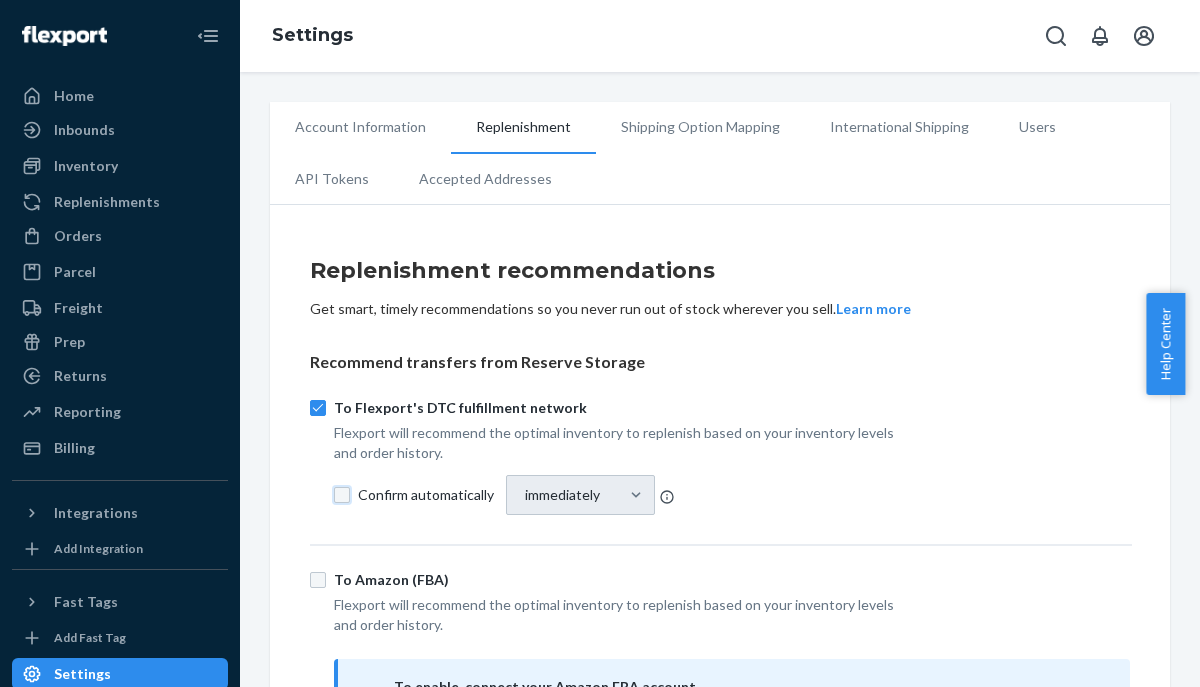click on "Confirm automatically" at bounding box center (342, 495) 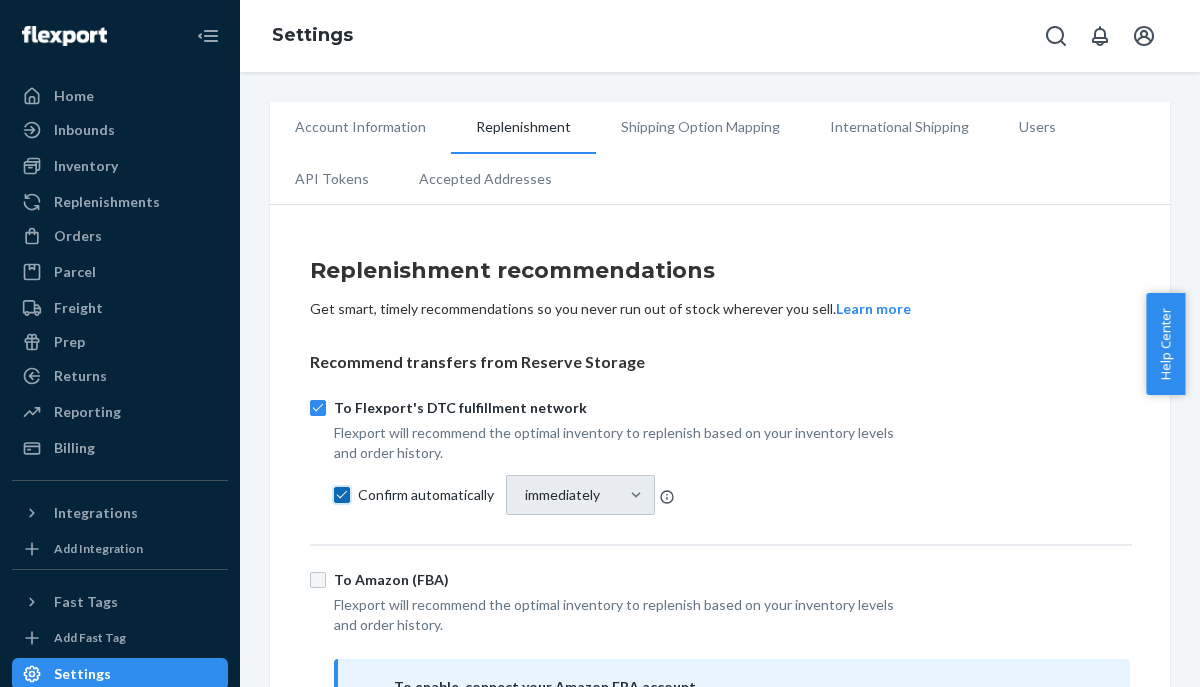 checkbox on "true" 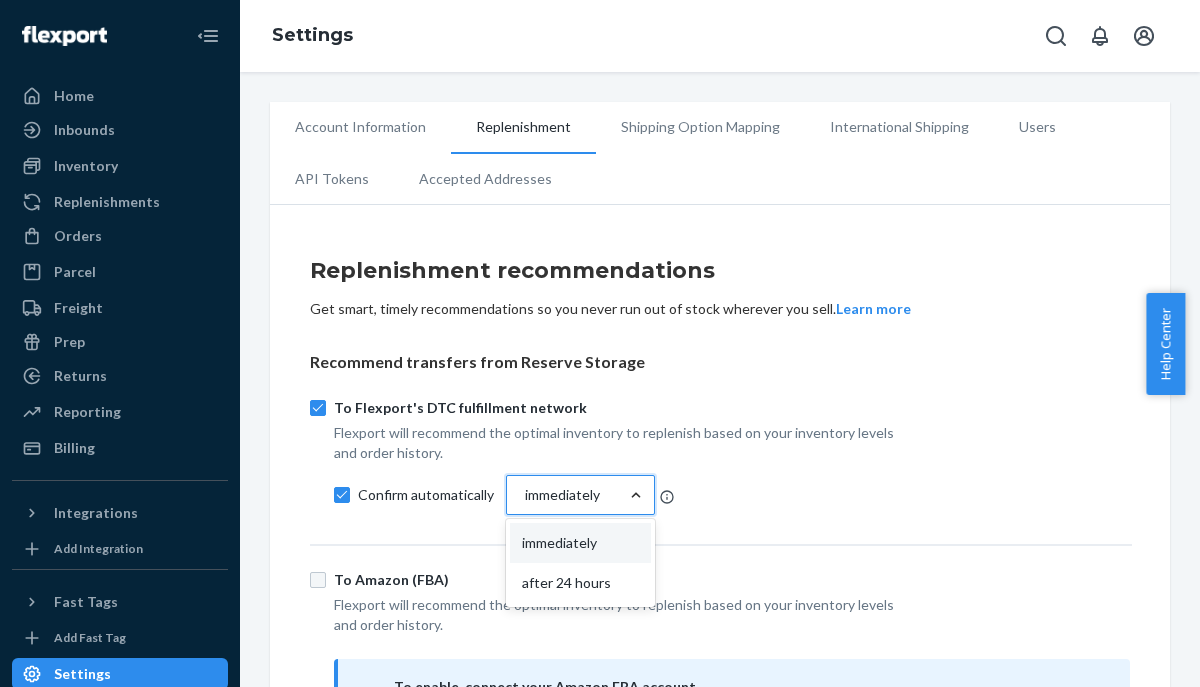 click on "immediately" at bounding box center [580, 543] 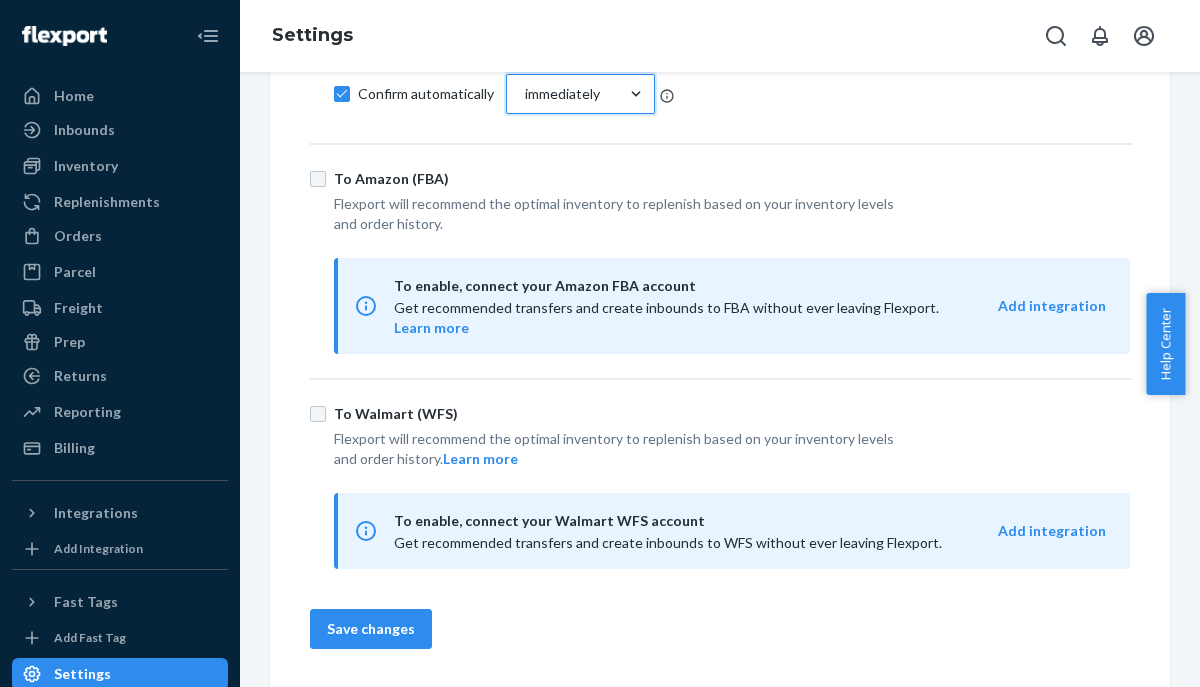 scroll, scrollTop: 0, scrollLeft: 0, axis: both 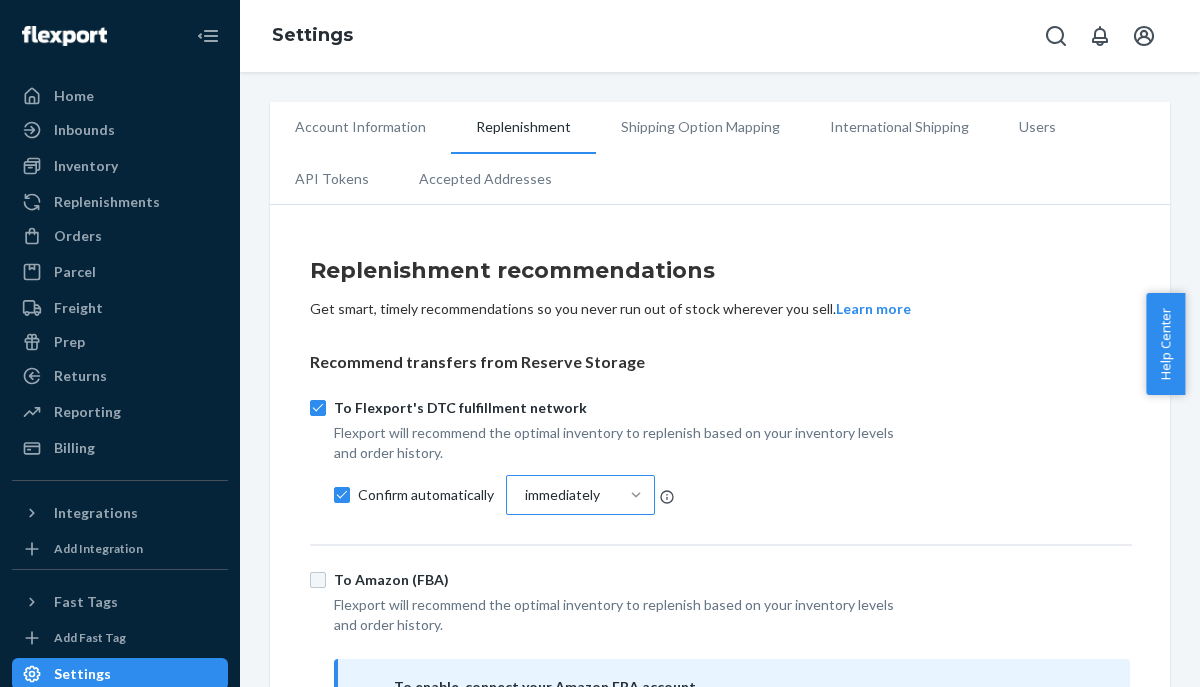 click on "Shipping Option Mapping" at bounding box center [700, 127] 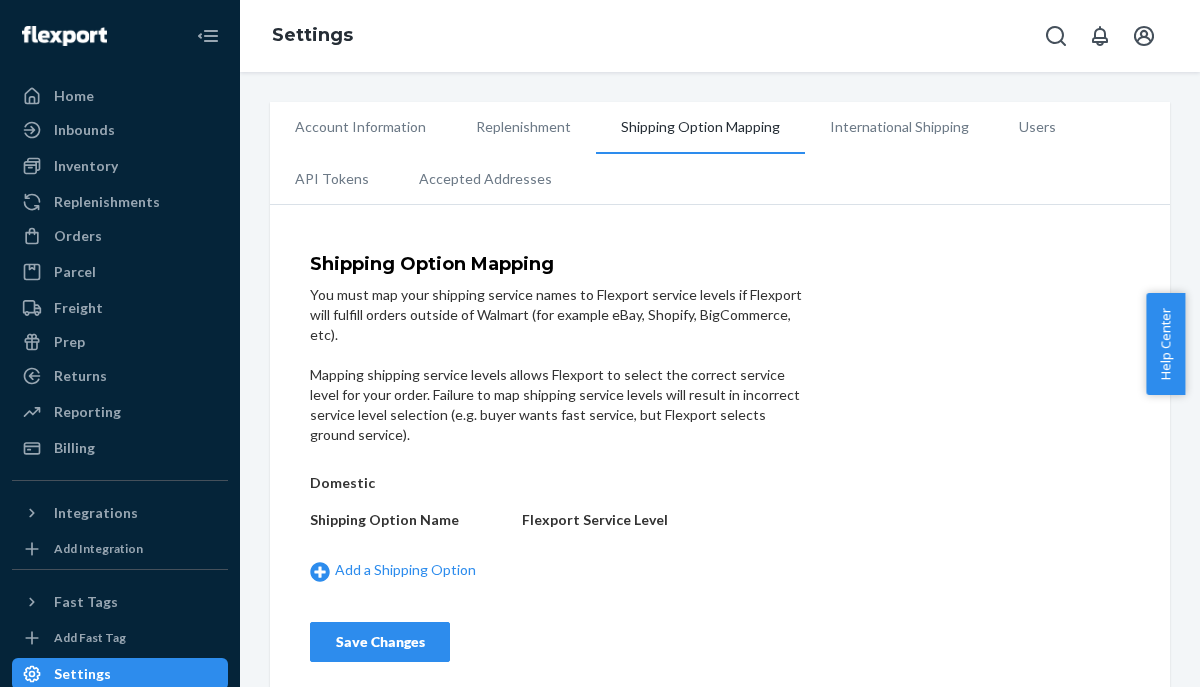 scroll, scrollTop: 15, scrollLeft: 0, axis: vertical 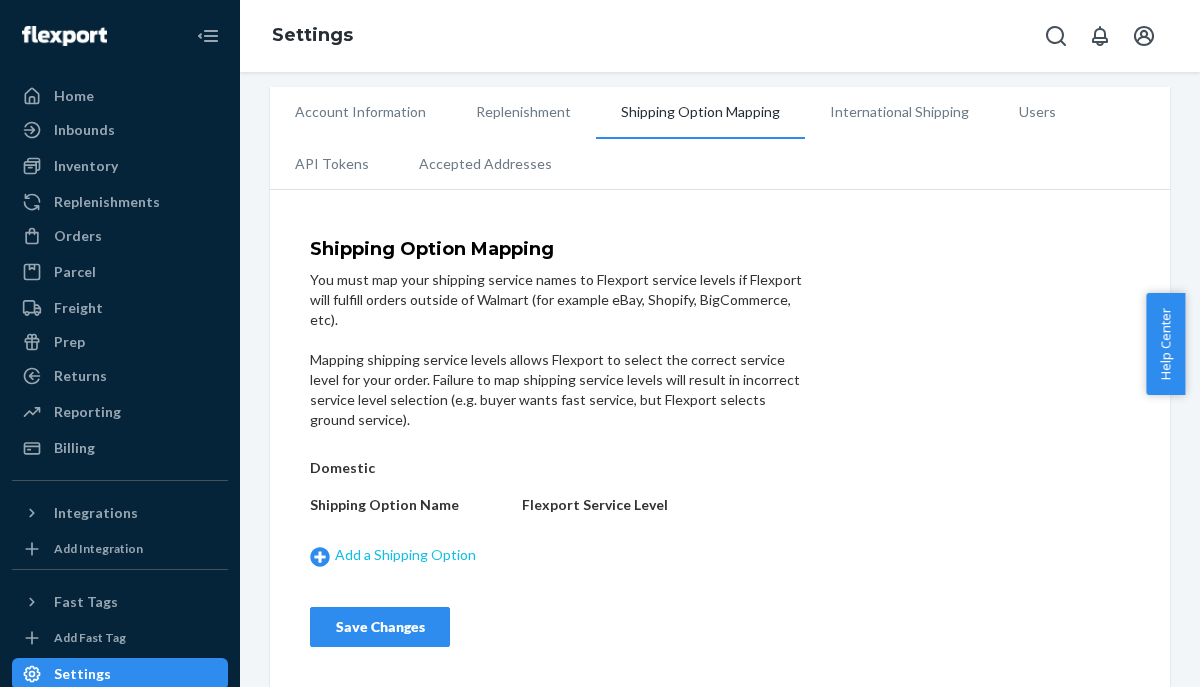 click on "Add a Shipping Option" at bounding box center [411, 555] 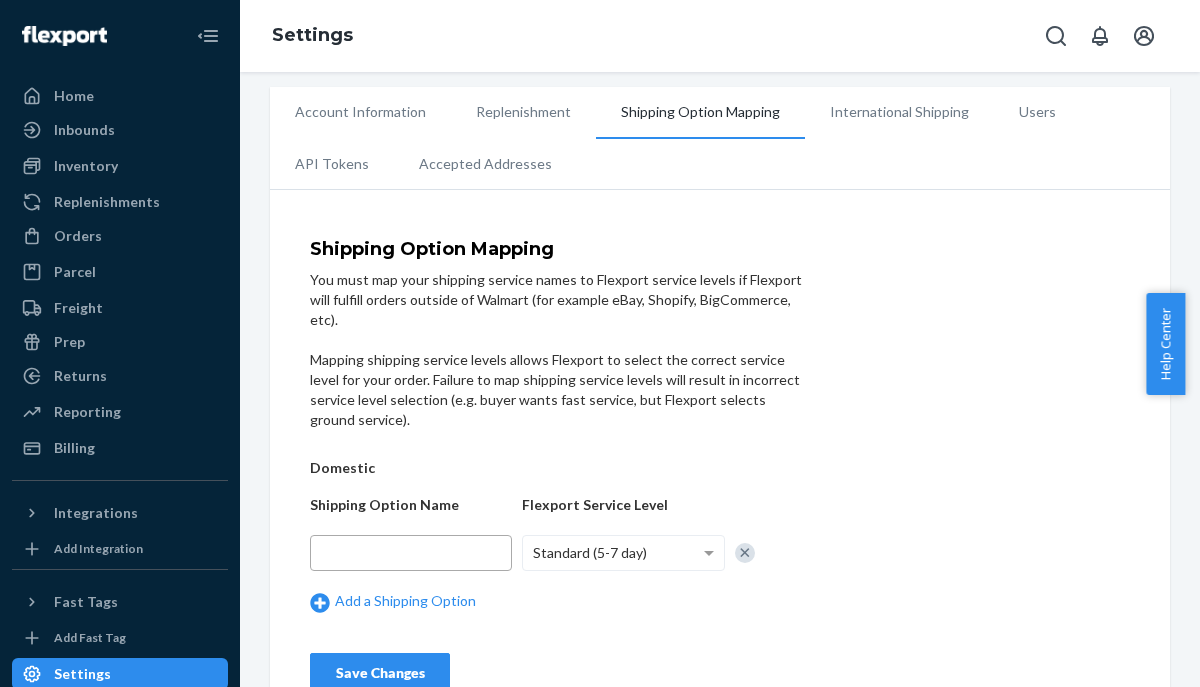 click at bounding box center (411, 553) 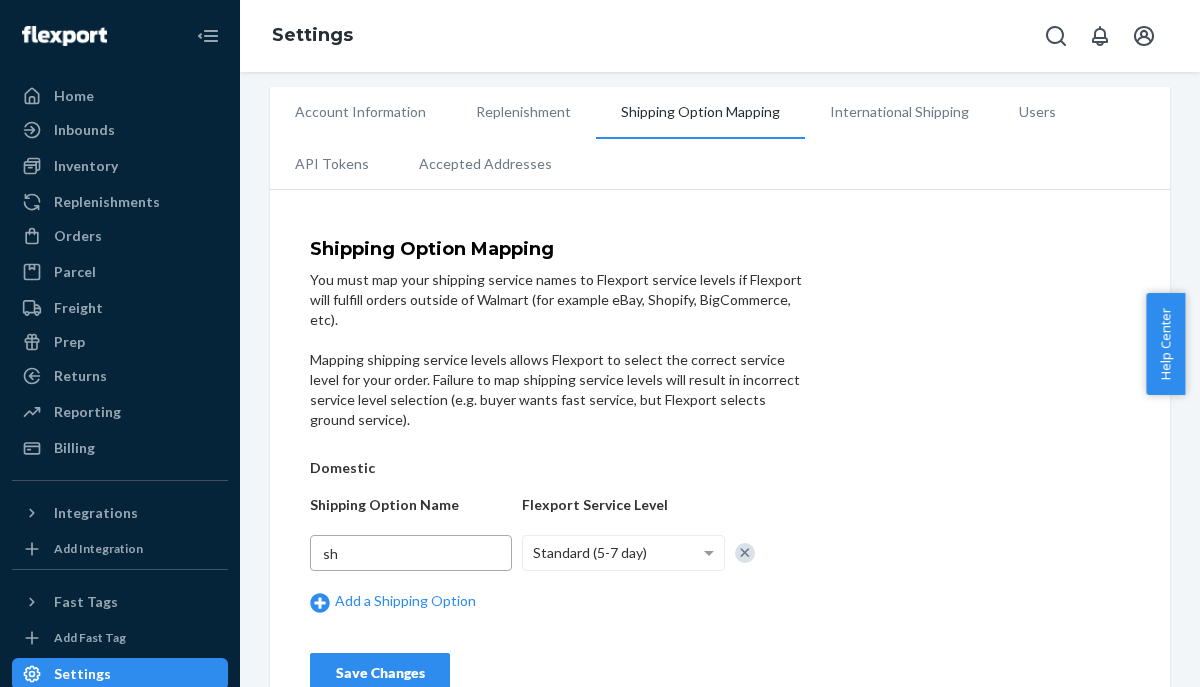 type on "s" 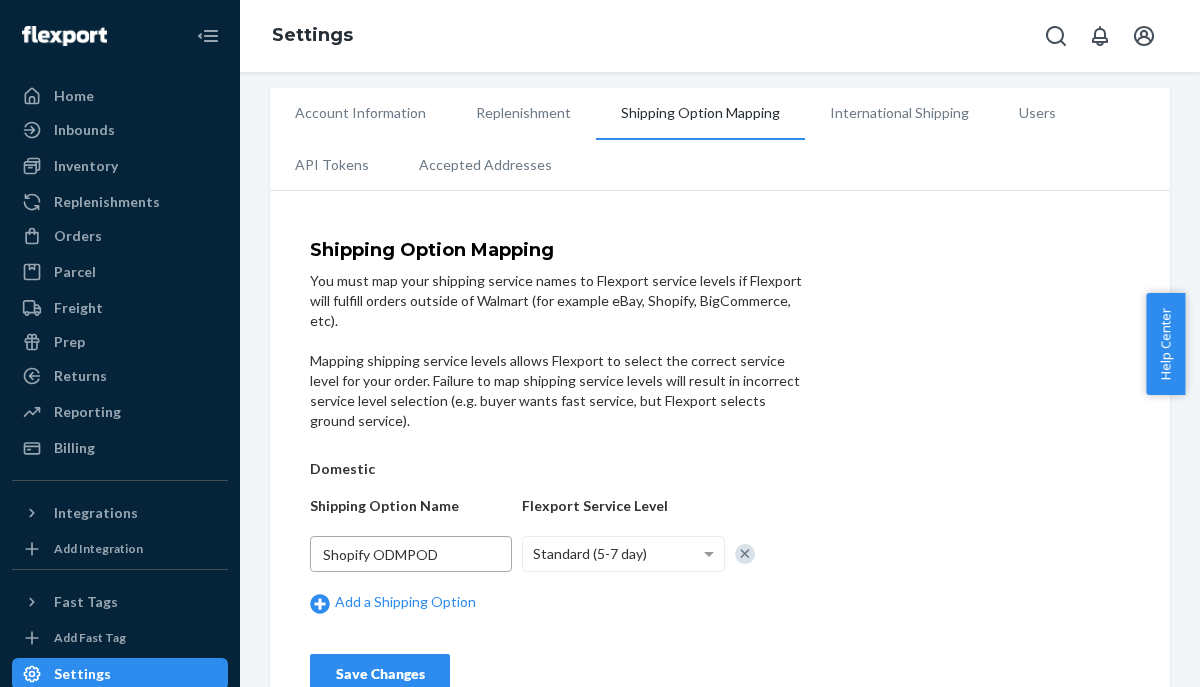 scroll, scrollTop: 15, scrollLeft: 0, axis: vertical 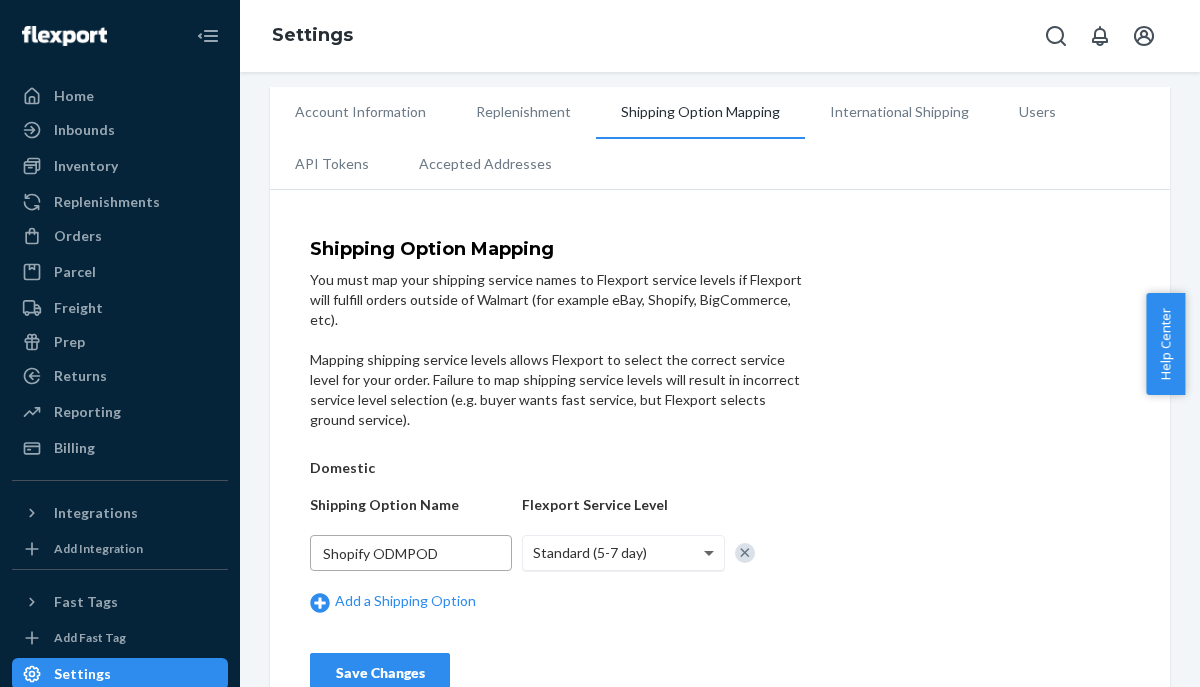 type on "Shopify ODMPOD" 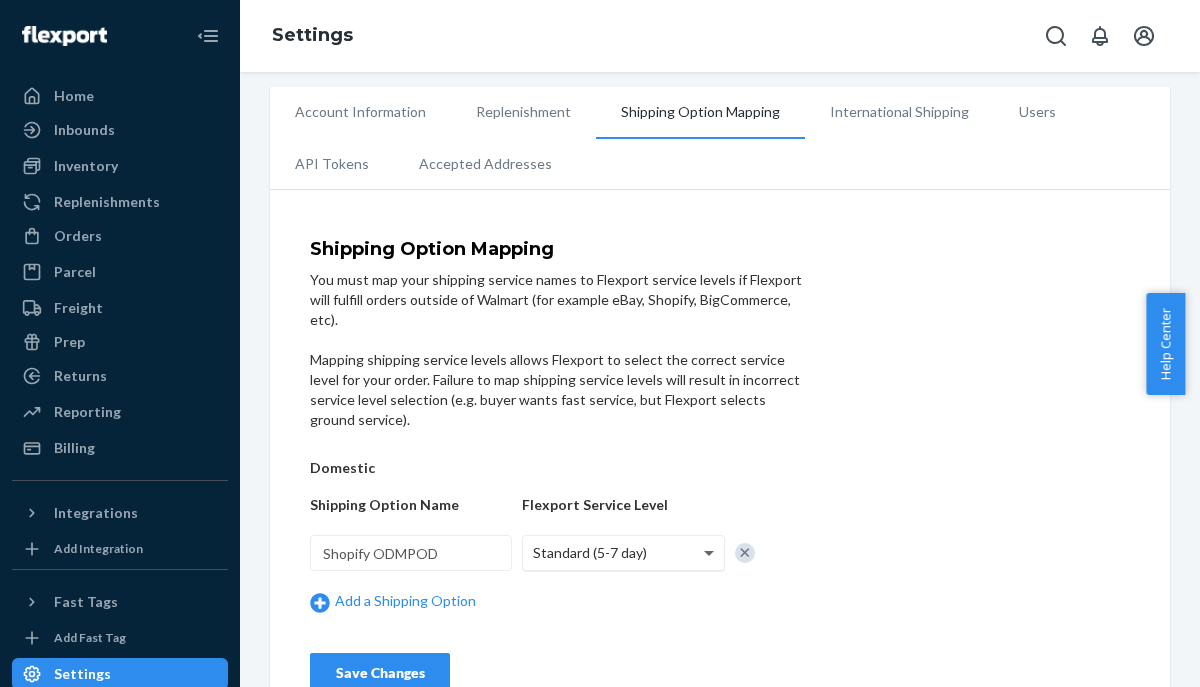 click at bounding box center (711, 553) 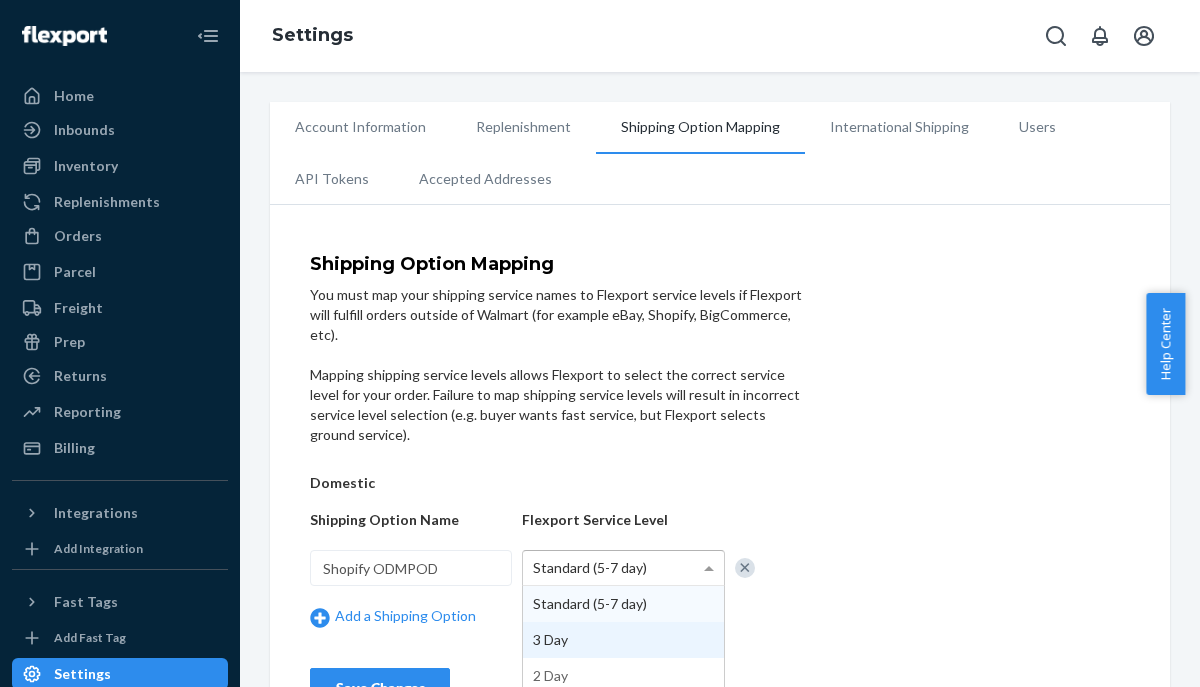 scroll, scrollTop: 61, scrollLeft: 0, axis: vertical 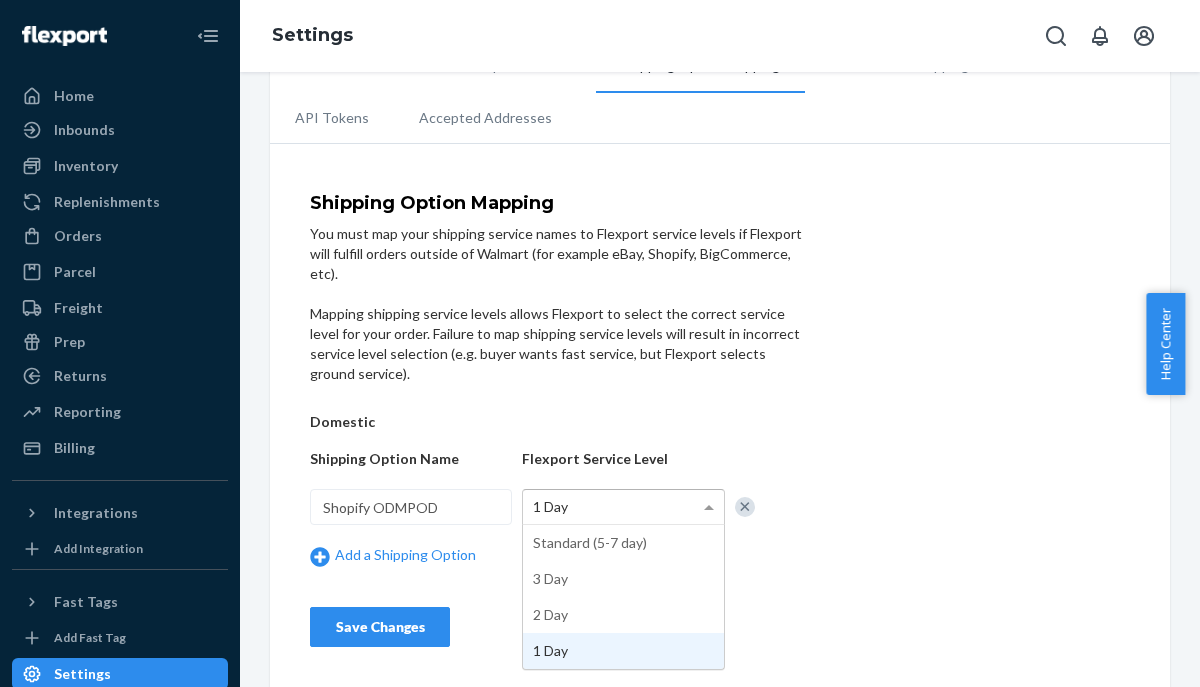click at bounding box center (711, 507) 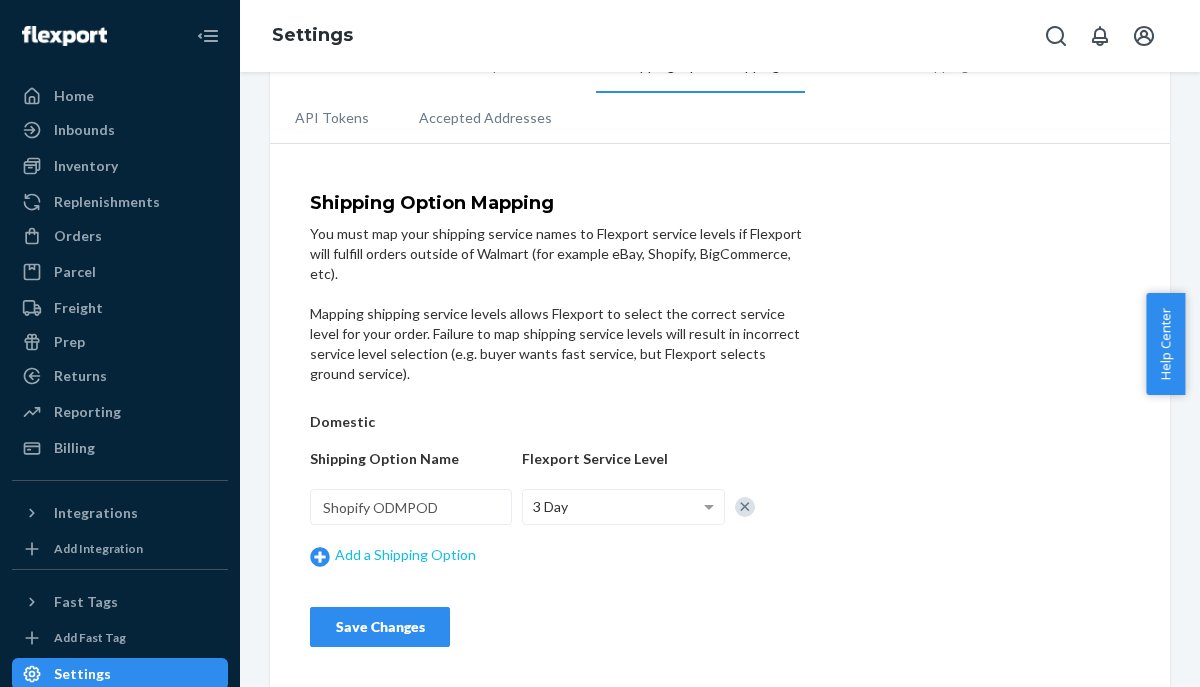 click on "Add a Shipping Option" at bounding box center [411, 555] 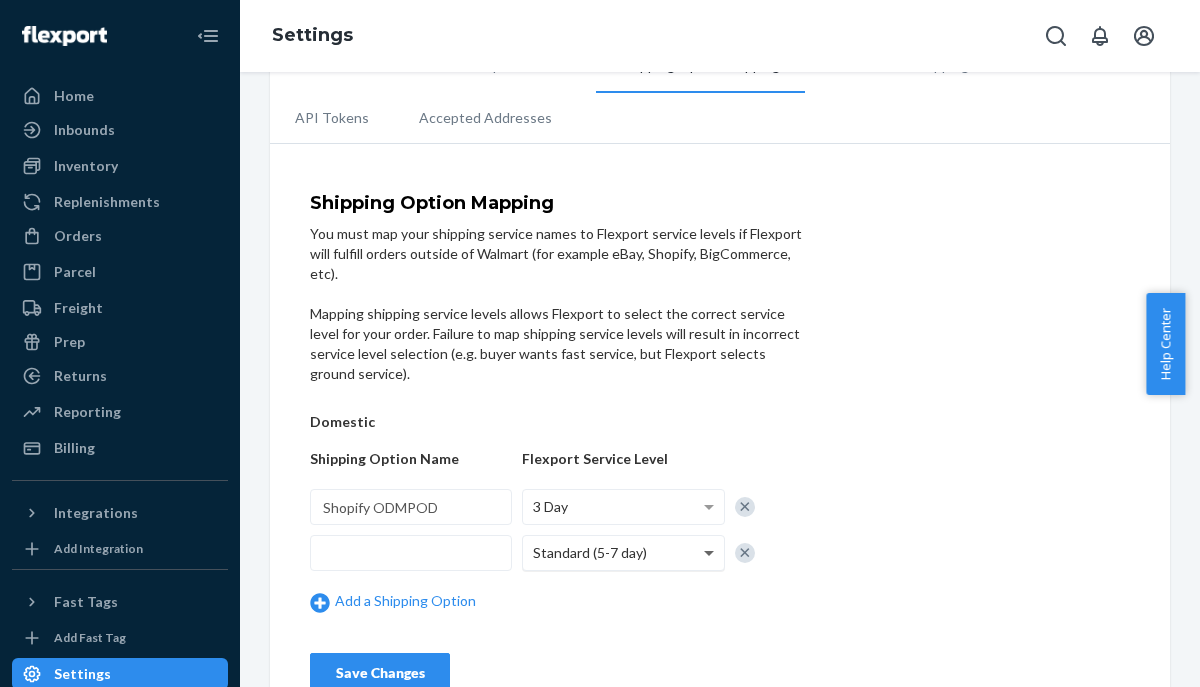 click at bounding box center (709, 554) 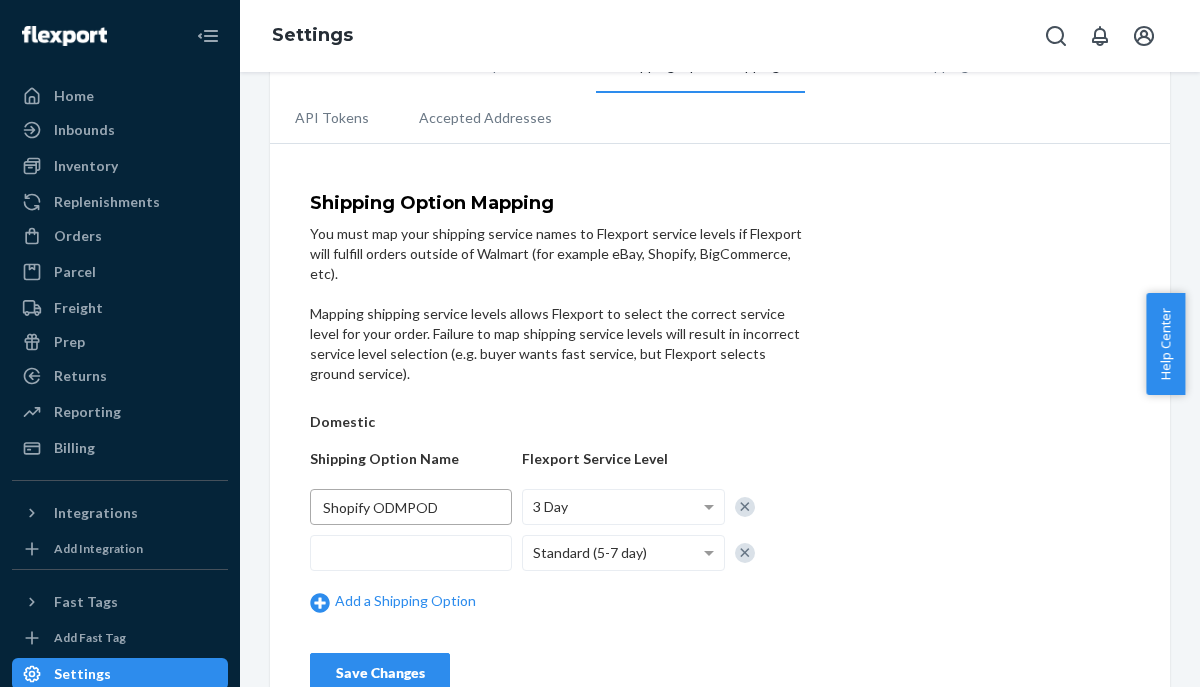 drag, startPoint x: 458, startPoint y: 516, endPoint x: 376, endPoint y: 509, distance: 82.29824 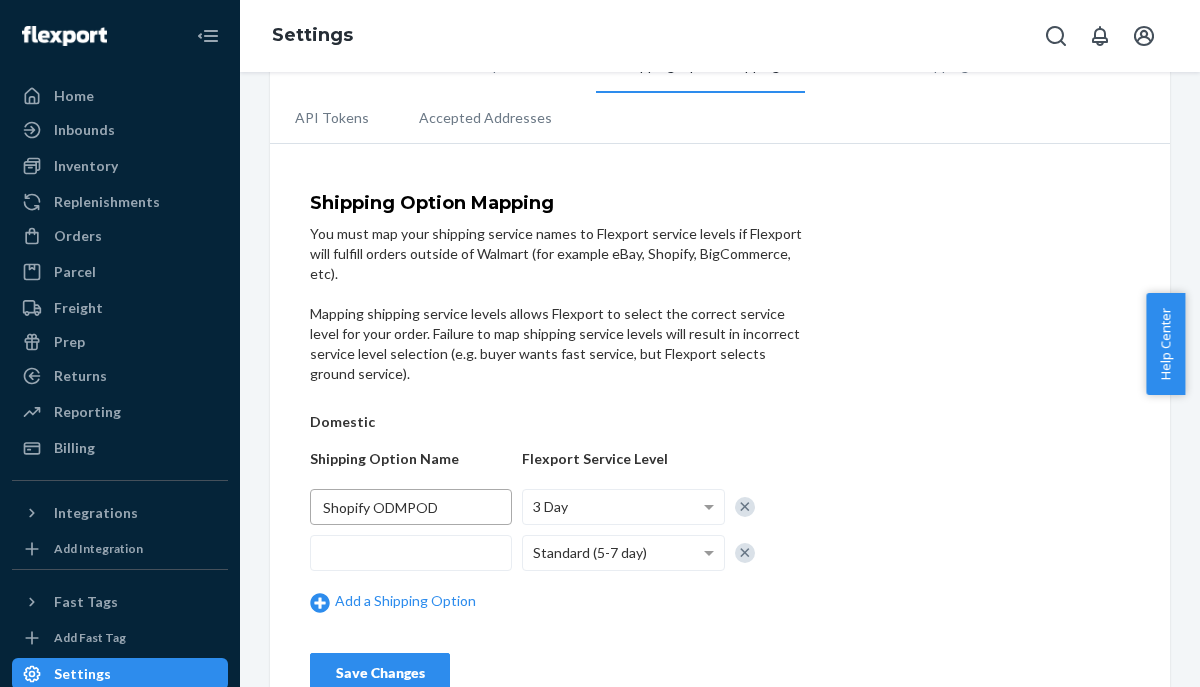 click on "Shopify ODMPOD" at bounding box center (411, 507) 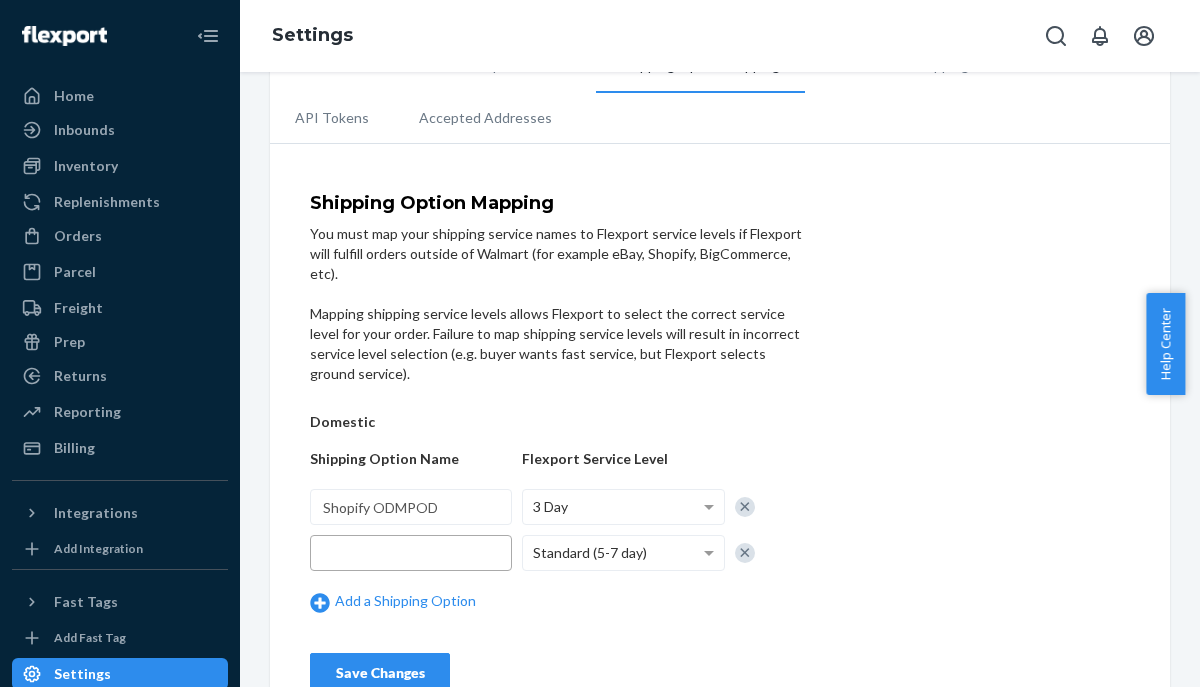 click at bounding box center [411, 553] 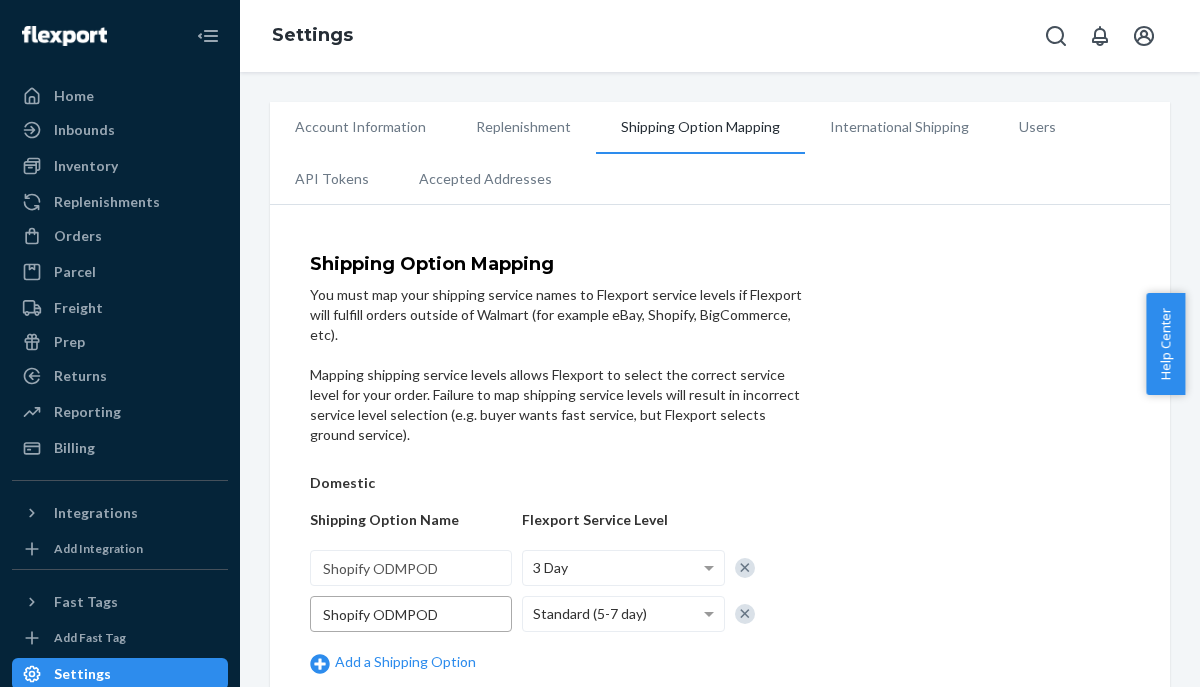 scroll, scrollTop: 1, scrollLeft: 0, axis: vertical 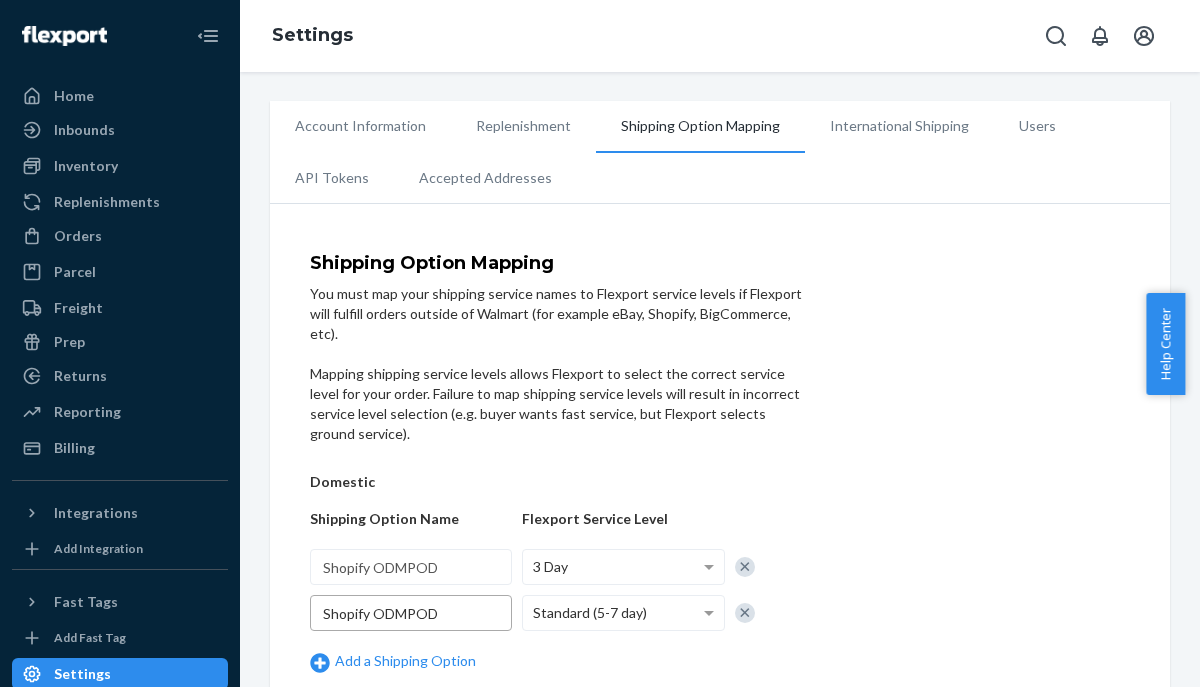 type on "Shopify ODMPOD" 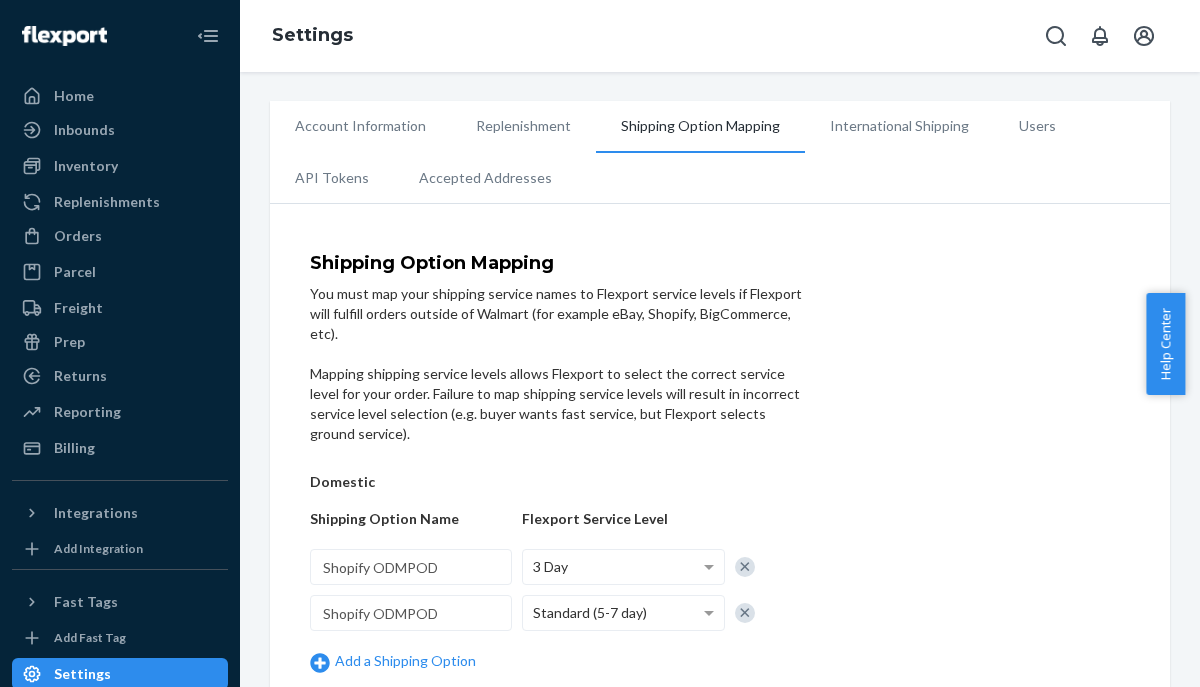 click at bounding box center [745, 567] 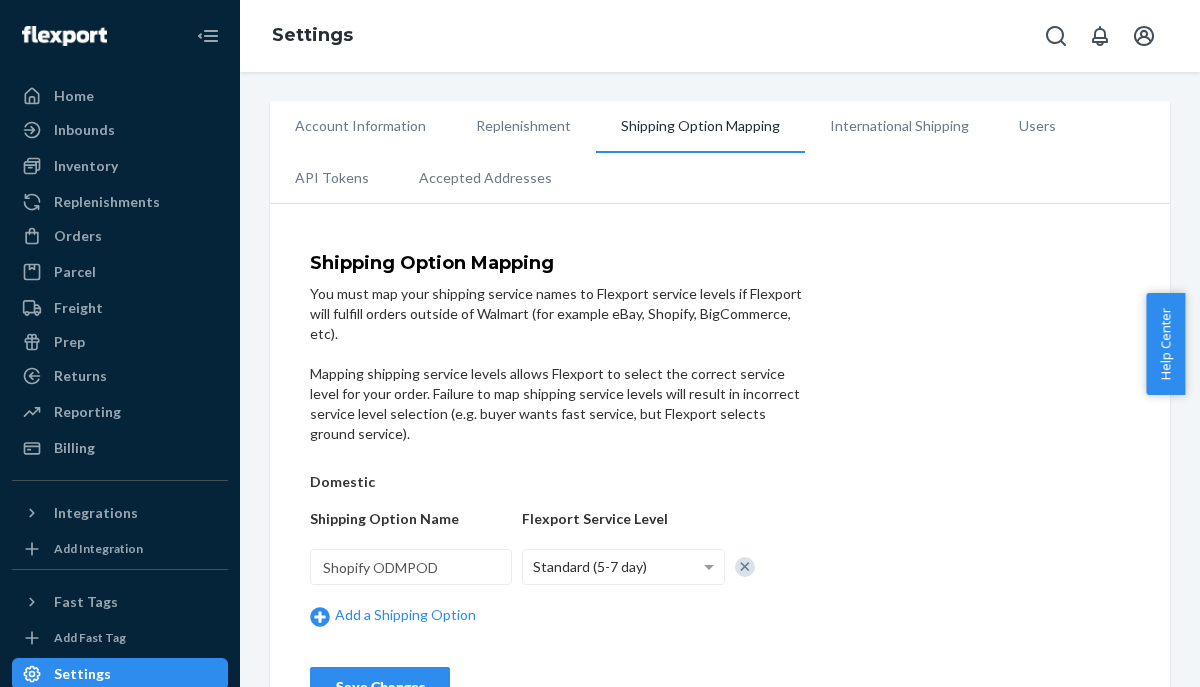 click at bounding box center [745, 567] 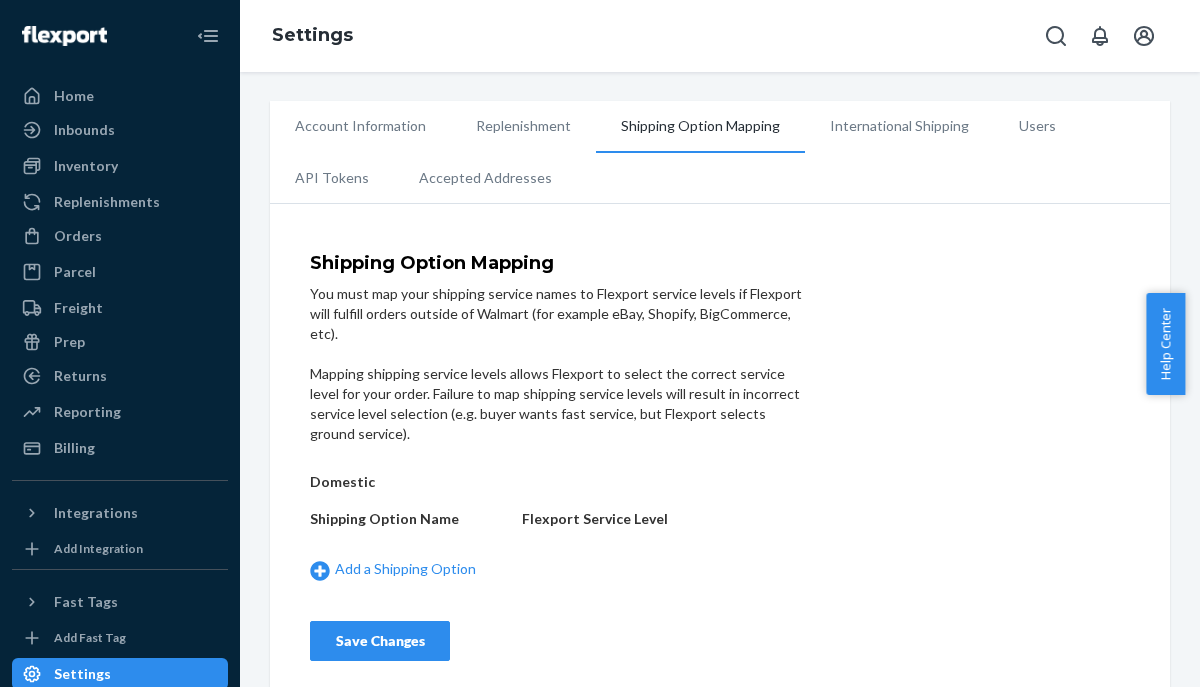 scroll, scrollTop: 0, scrollLeft: 0, axis: both 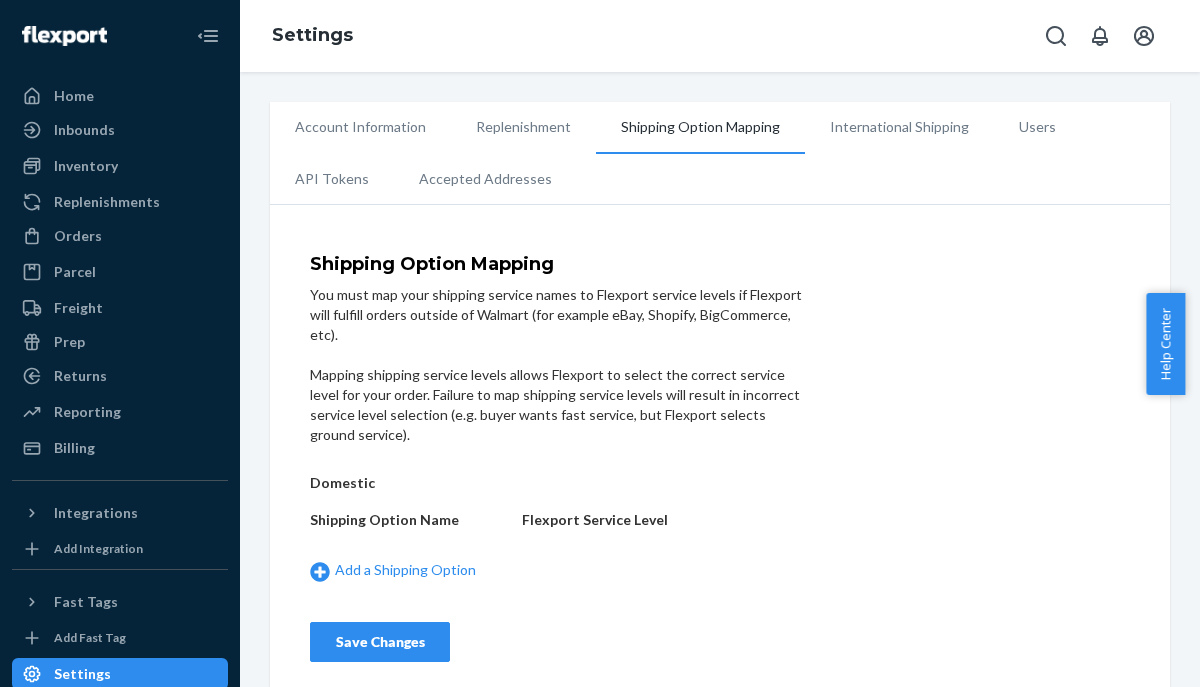 click on "International Shipping" at bounding box center (899, 127) 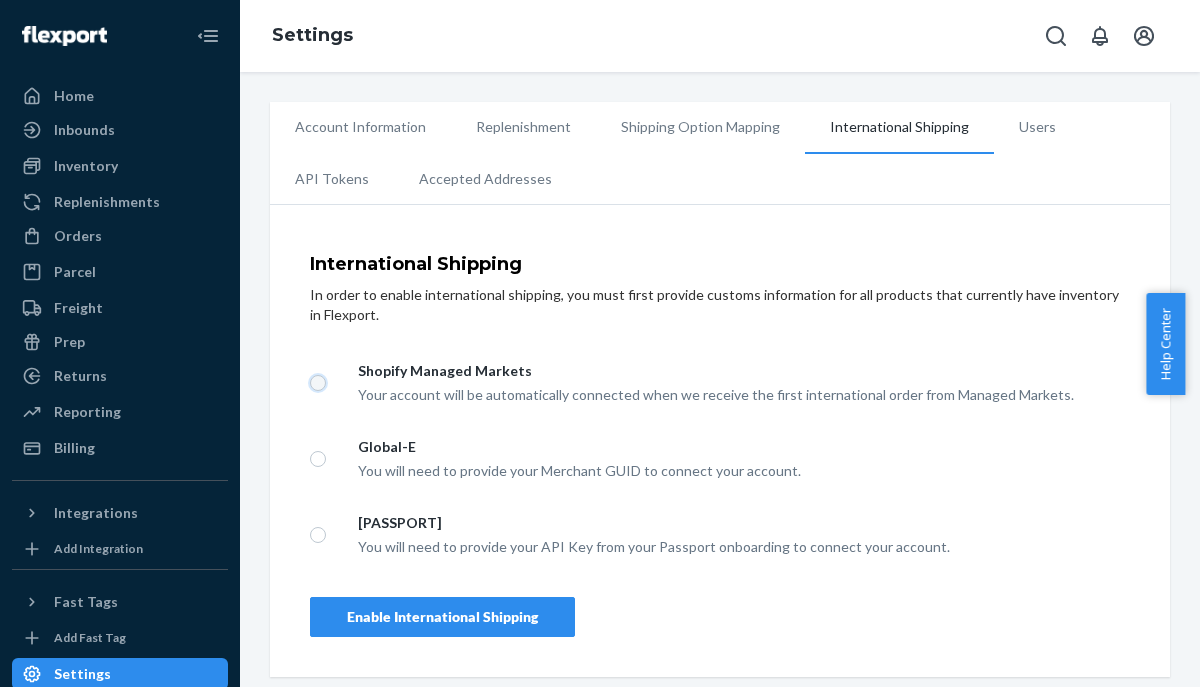click on "Shopify Managed Markets Your account will be automatically connected when we receive the first international order from Managed Markets." at bounding box center [318, 383] 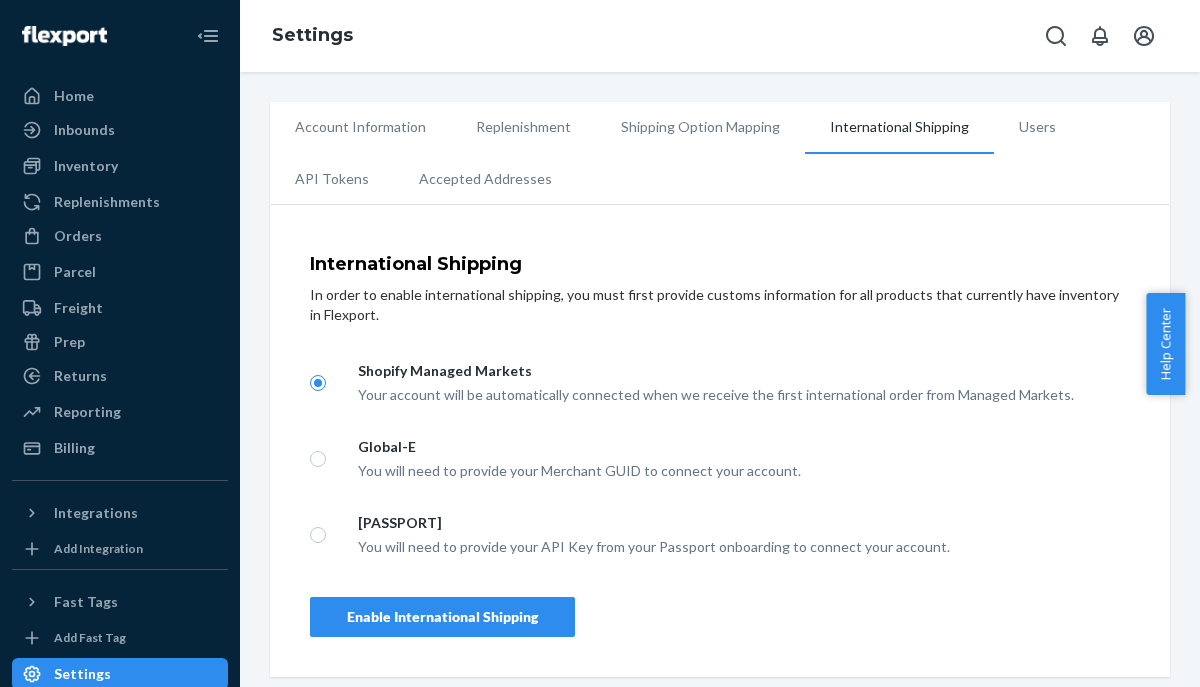 click on "Enable International Shipping" at bounding box center (442, 617) 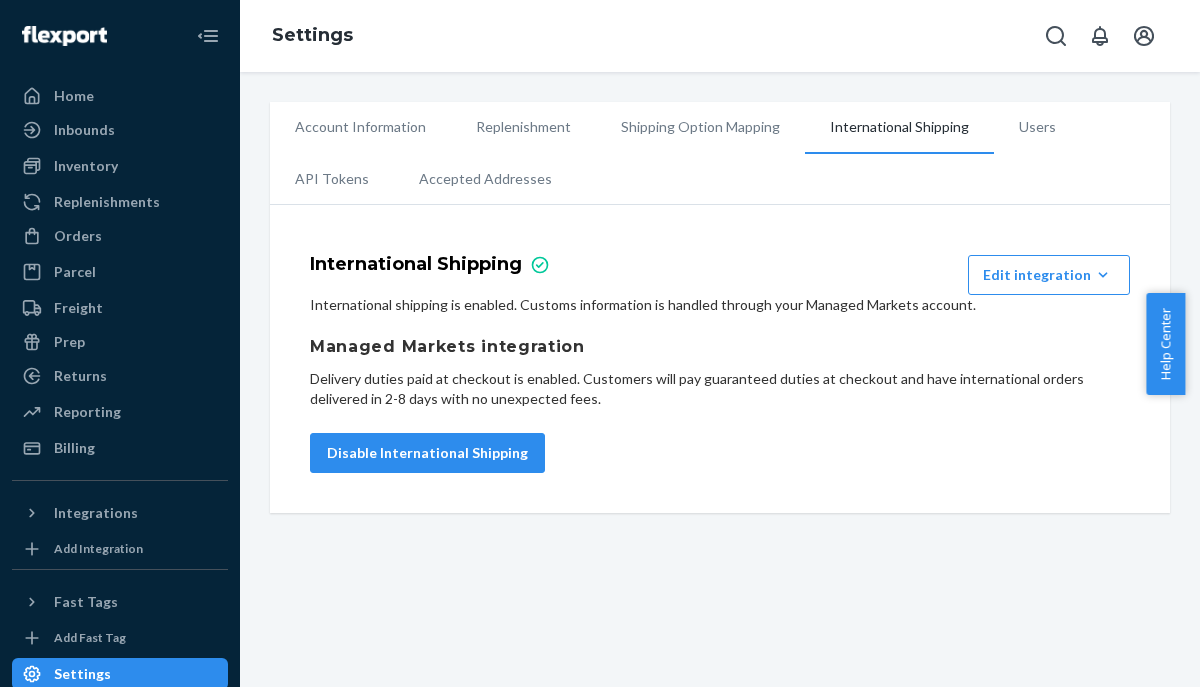 click on "Users" at bounding box center (1037, 127) 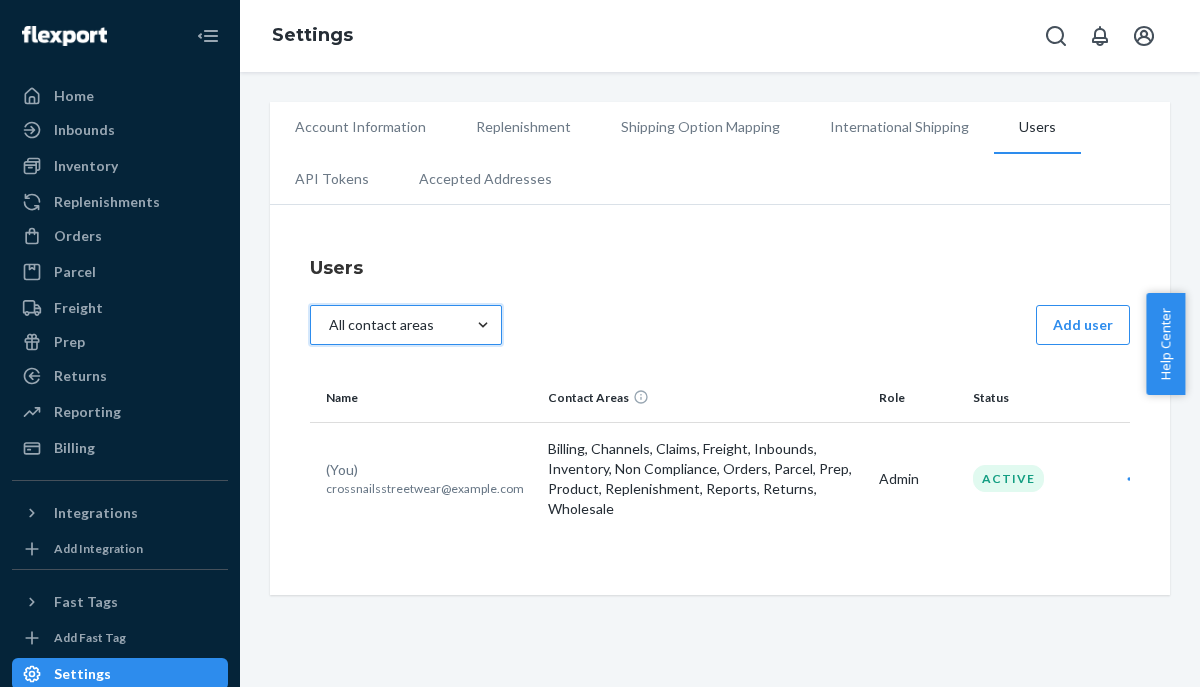click on "API Tokens" at bounding box center (332, 179) 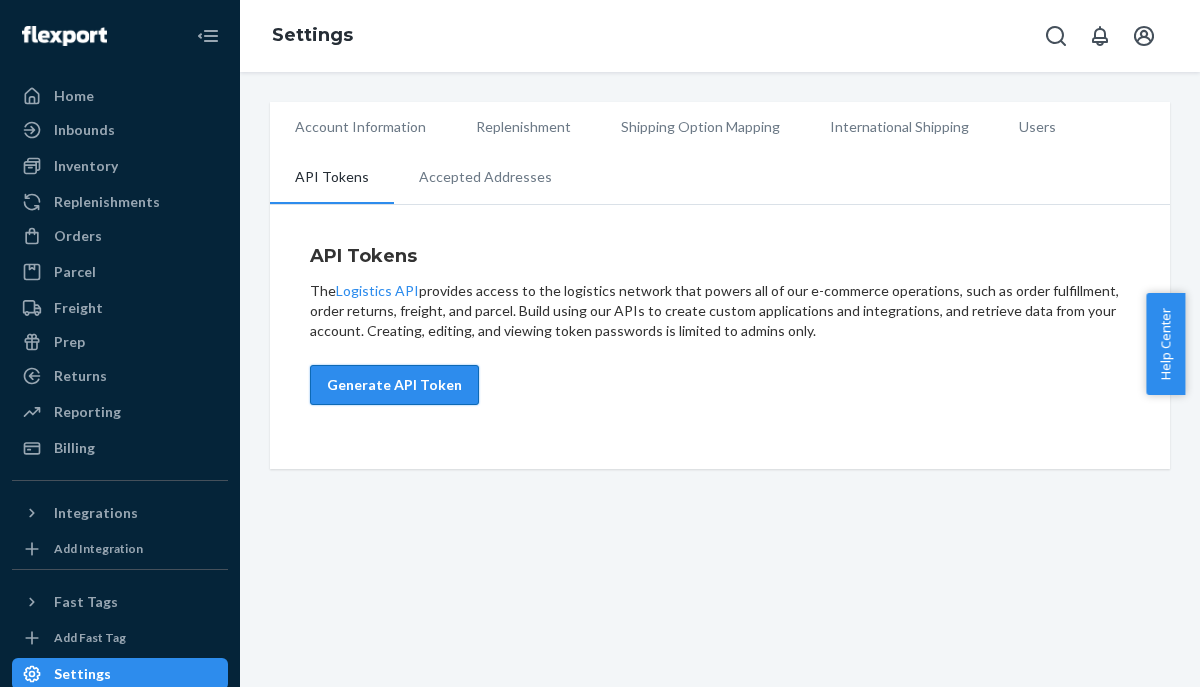 click on "Generate API Token" at bounding box center (394, 385) 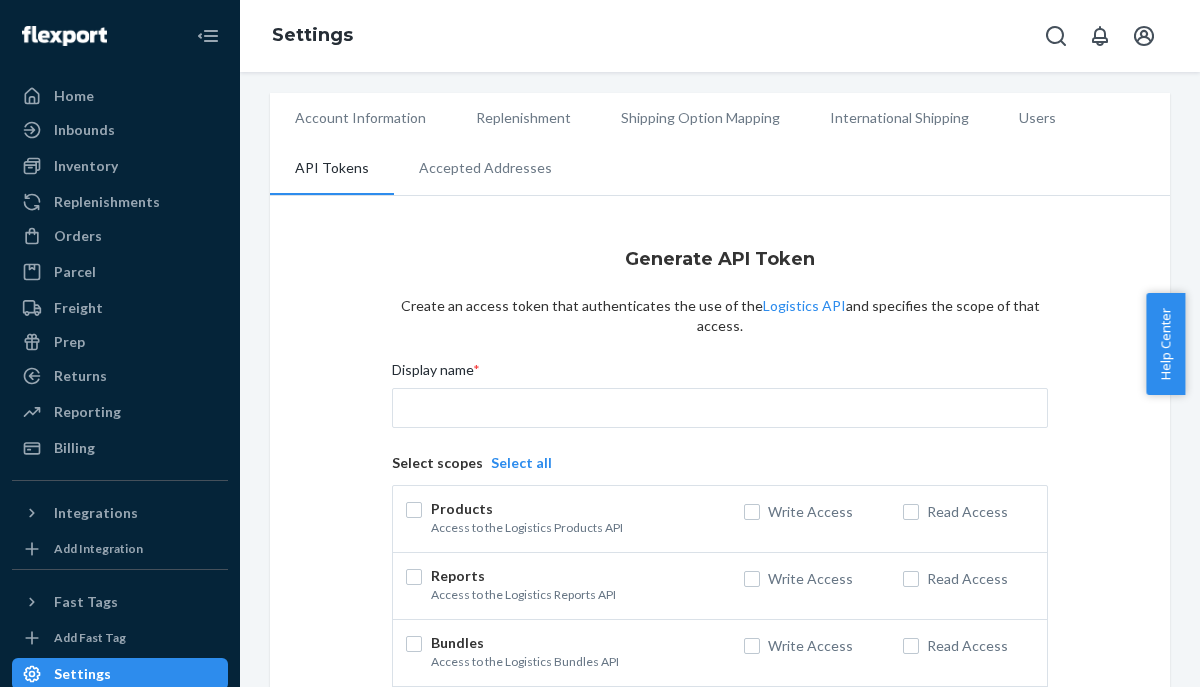 scroll, scrollTop: 10, scrollLeft: 0, axis: vertical 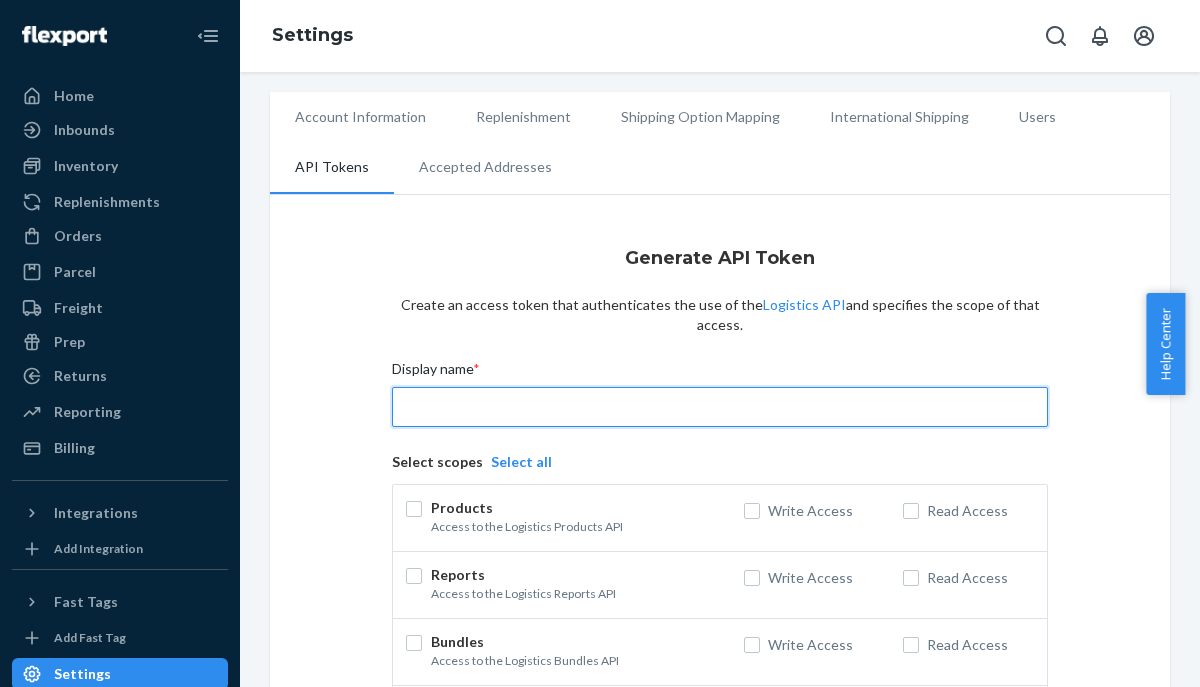 click on "Display name  *" at bounding box center [720, 407] 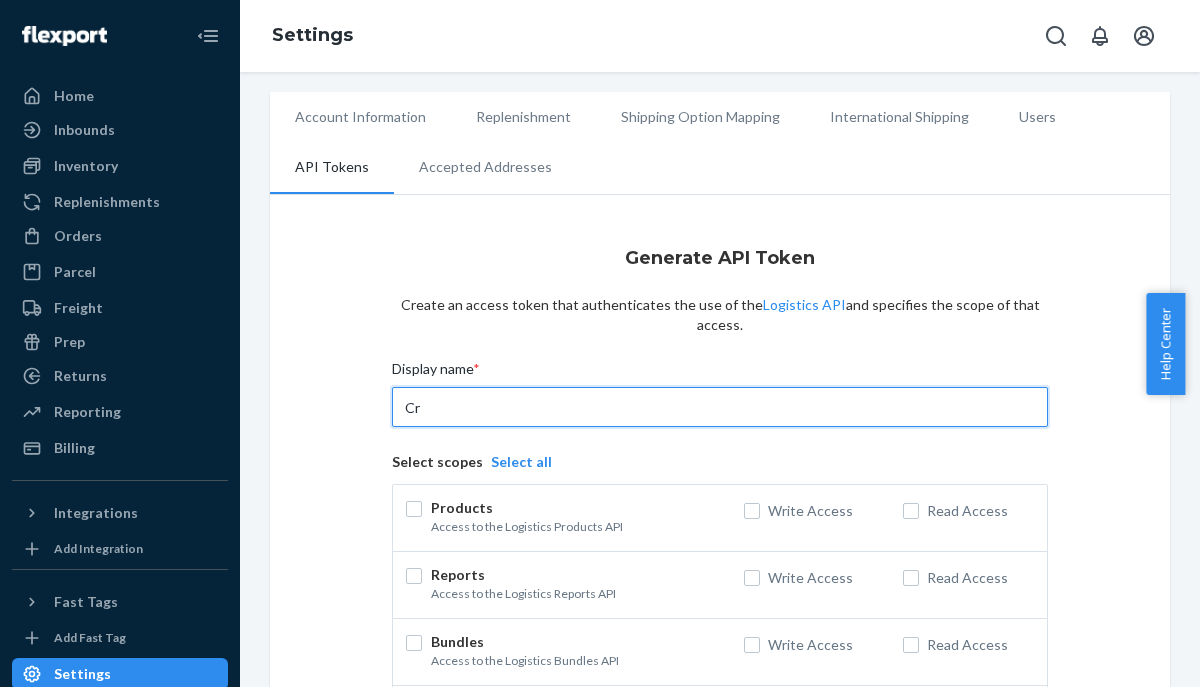 type on "C" 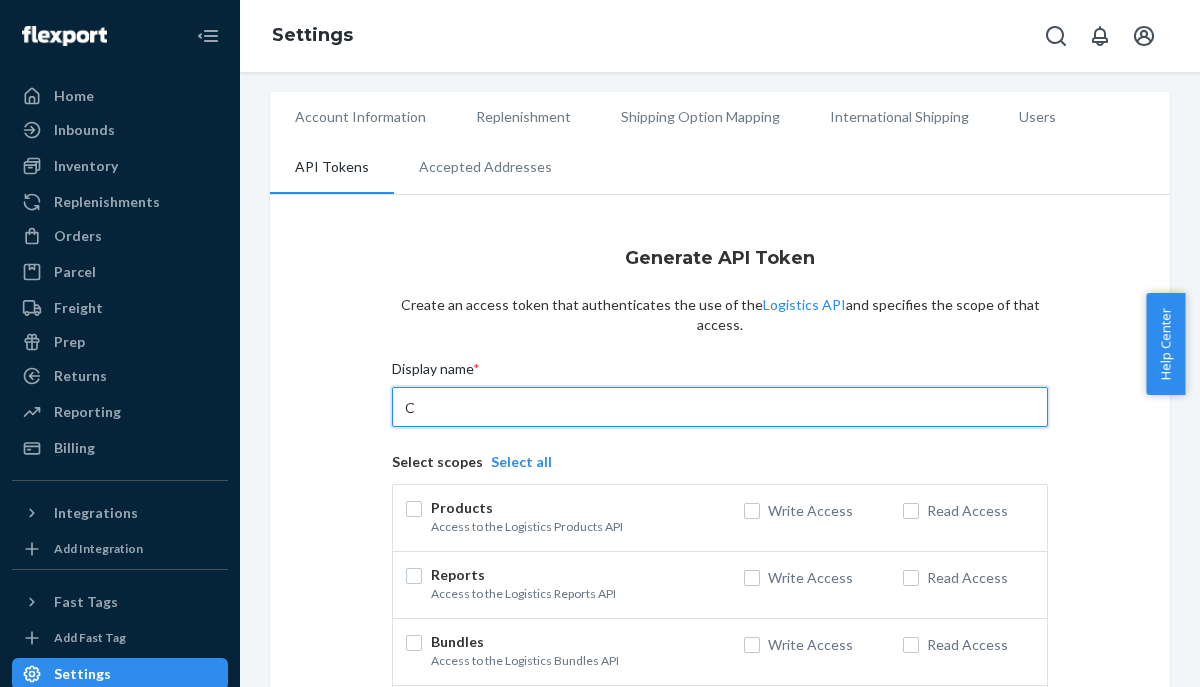 type 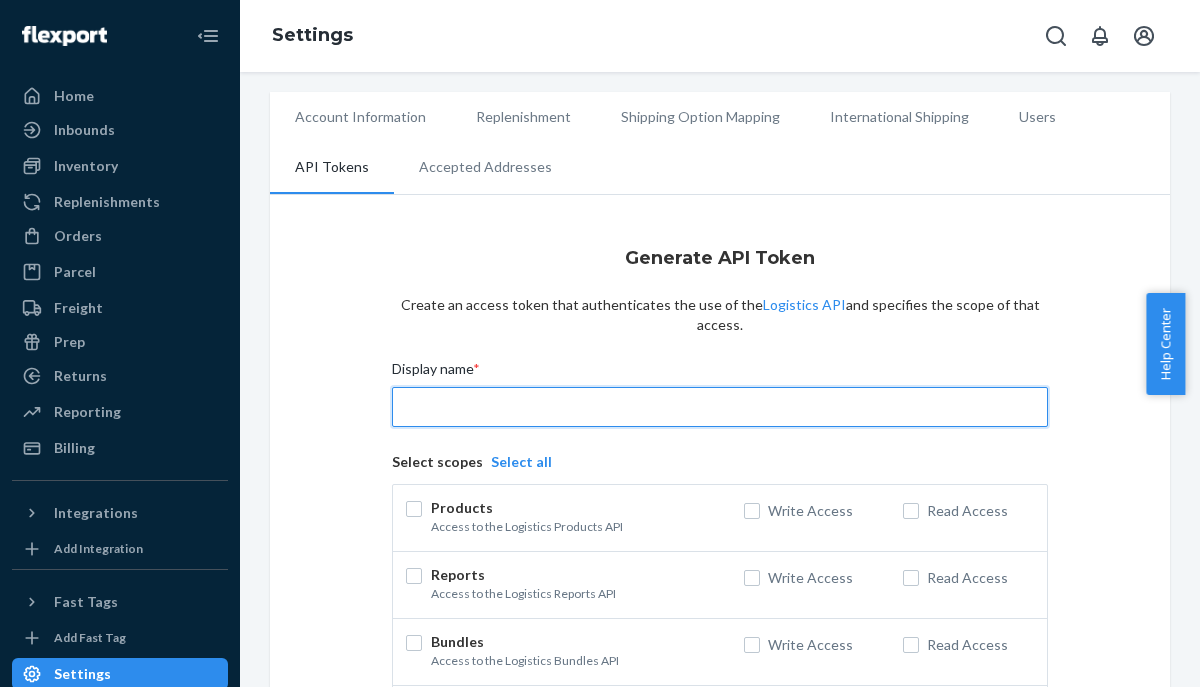 scroll, scrollTop: 11, scrollLeft: 0, axis: vertical 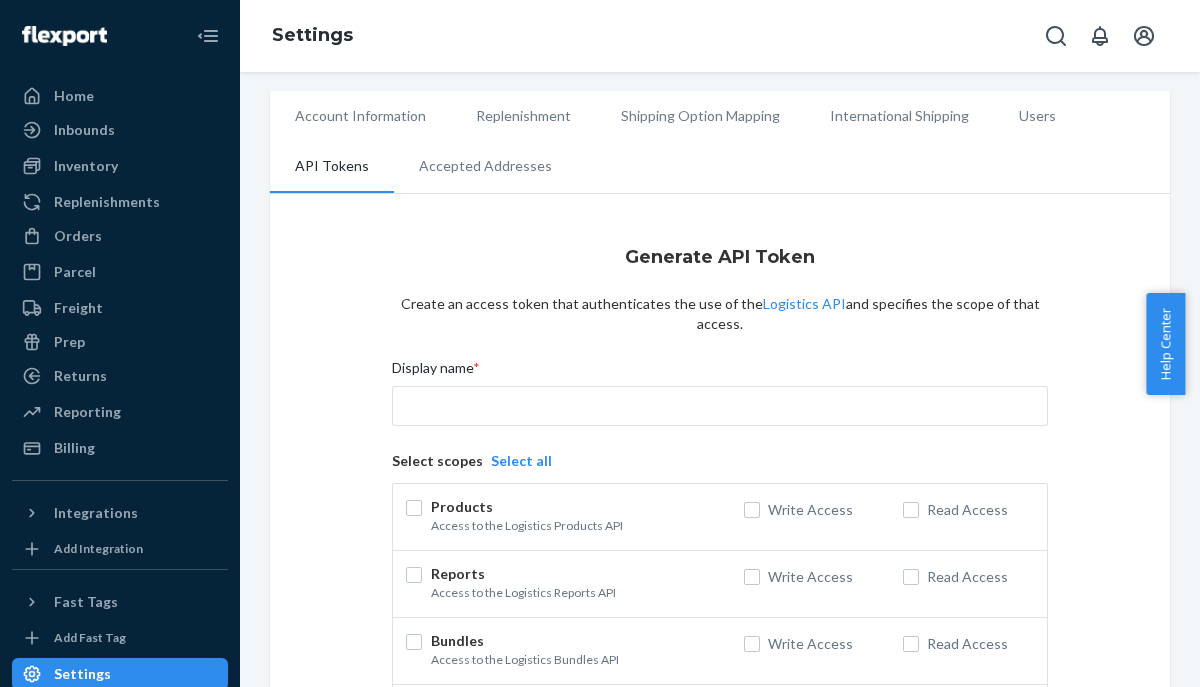 click on "Accepted Addresses" at bounding box center (485, 166) 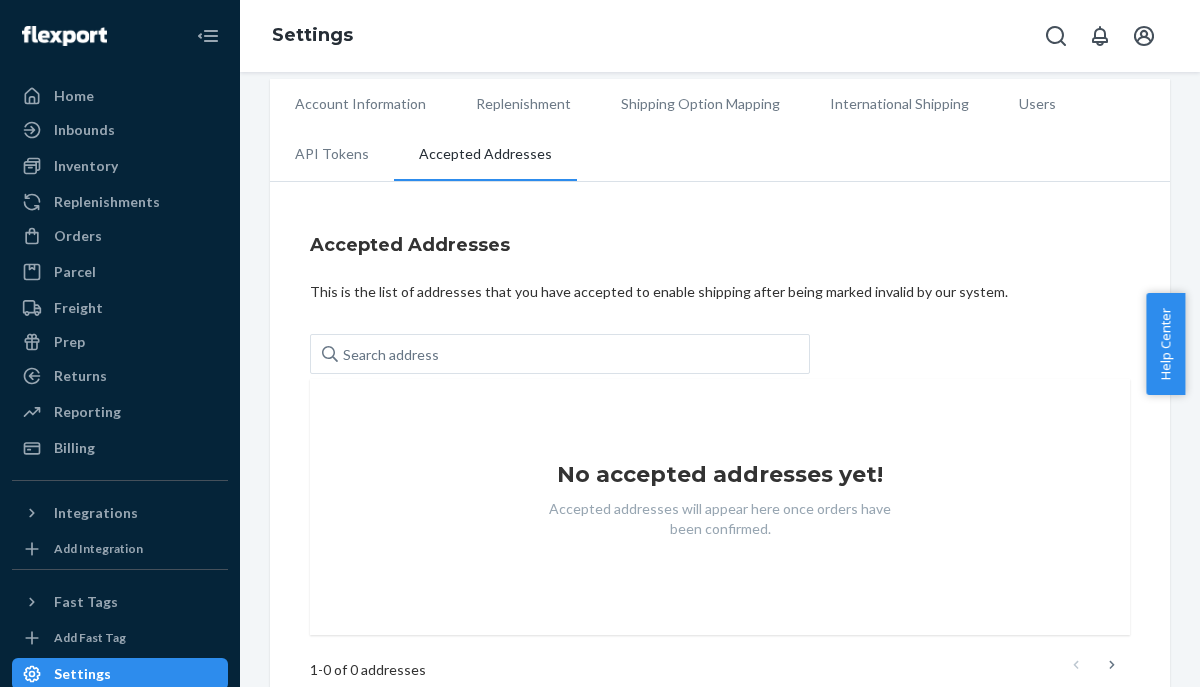 scroll, scrollTop: 32, scrollLeft: 0, axis: vertical 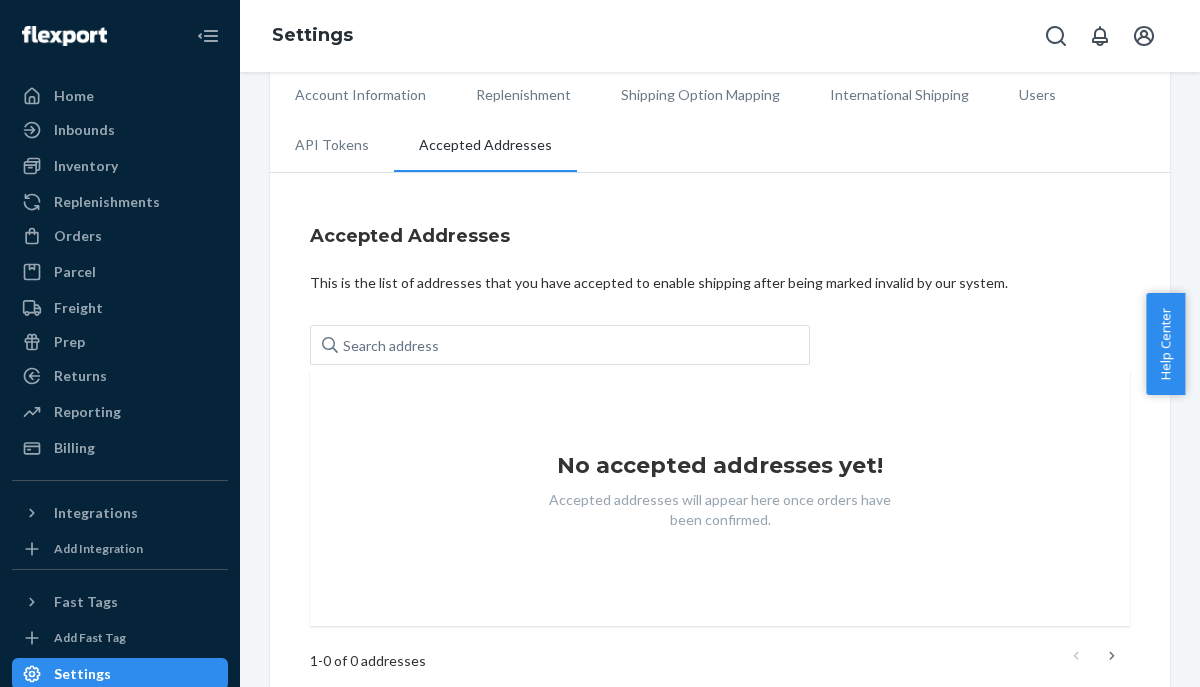 click on "Account Information" at bounding box center [360, 95] 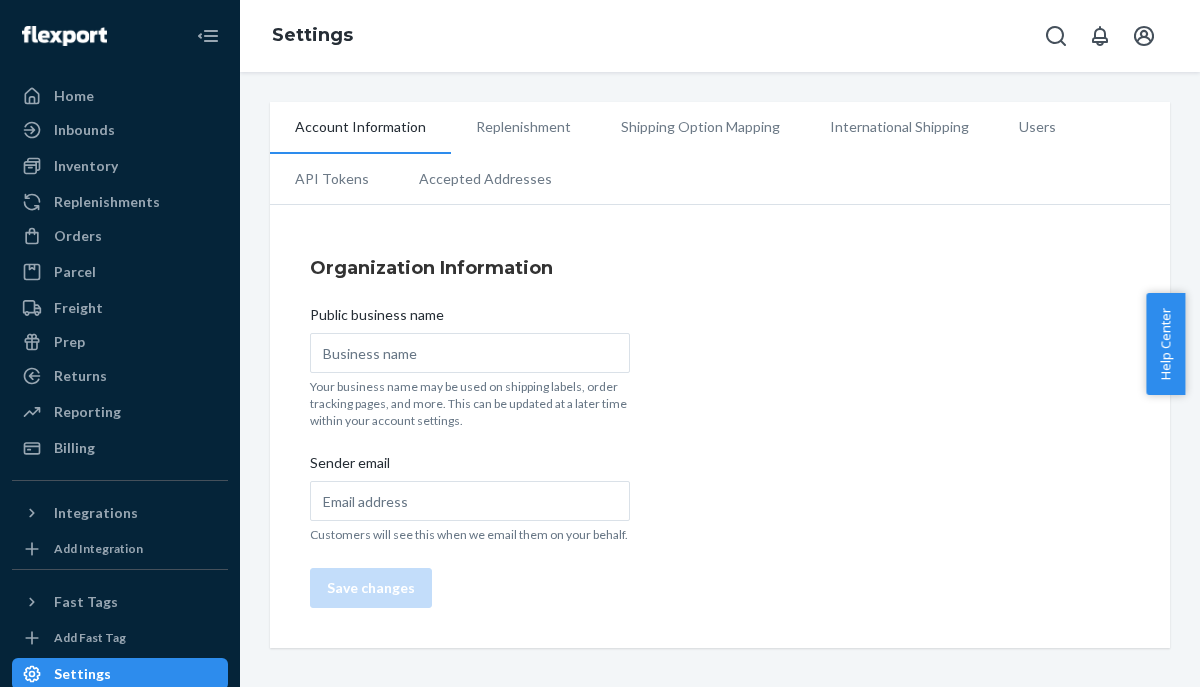 type on "Crossxnails WearGood" 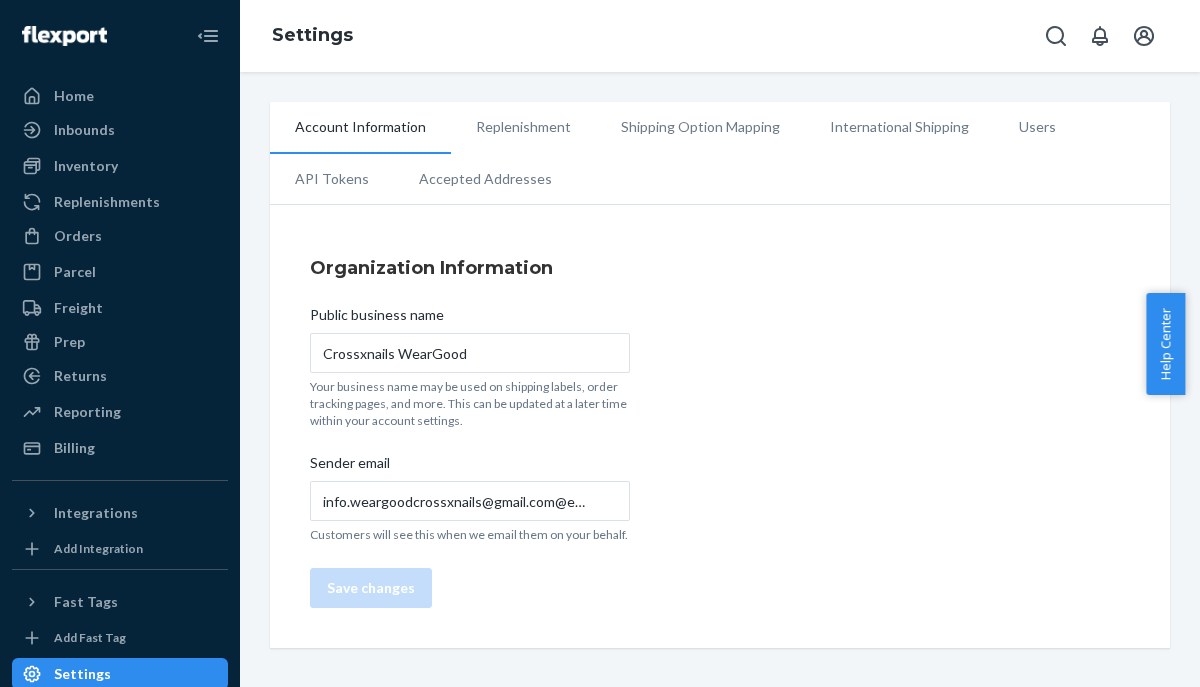 scroll, scrollTop: 0, scrollLeft: 0, axis: both 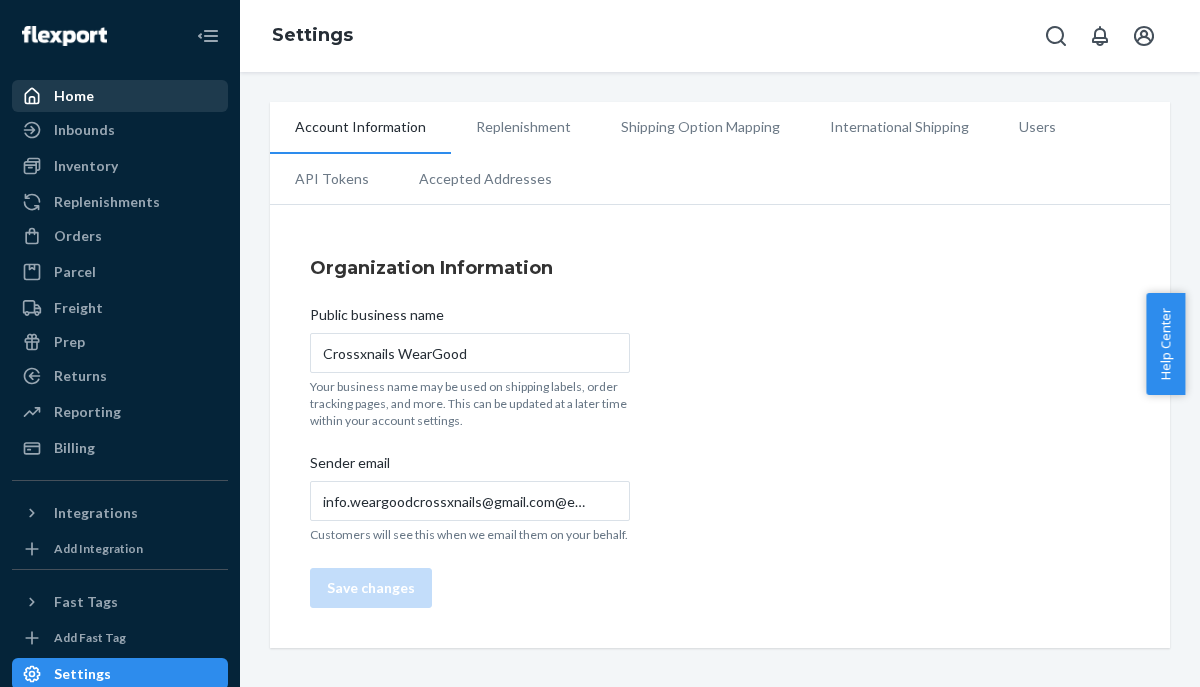 click on "Home" at bounding box center (120, 96) 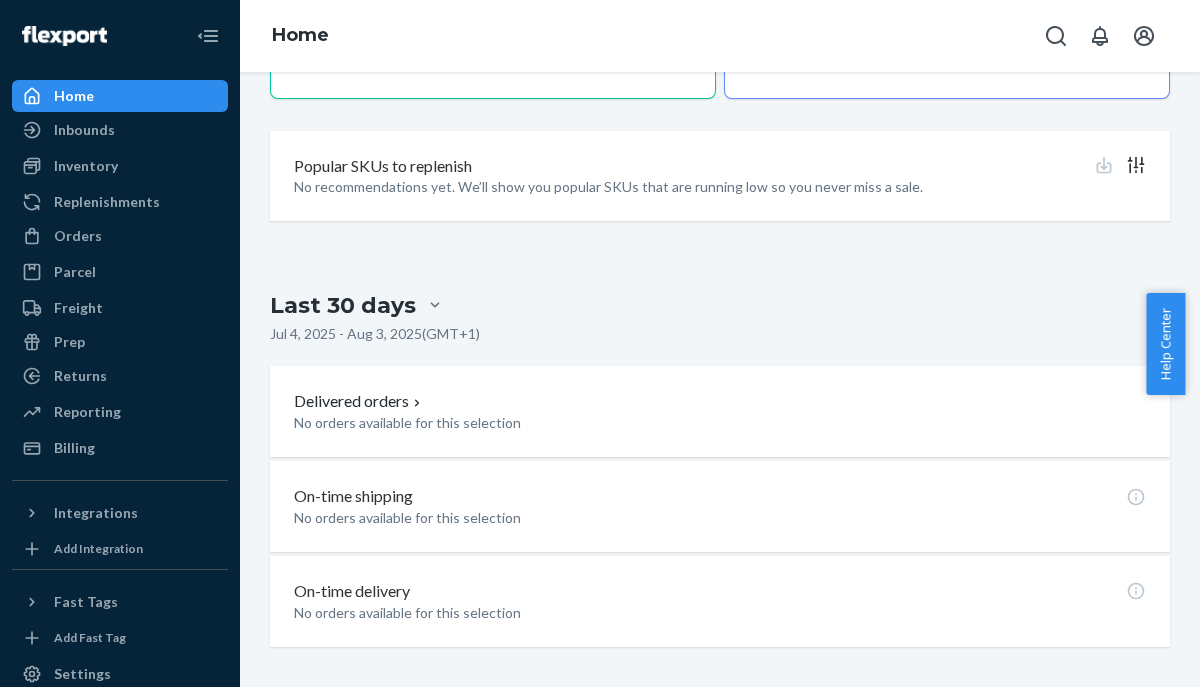 scroll, scrollTop: 0, scrollLeft: 0, axis: both 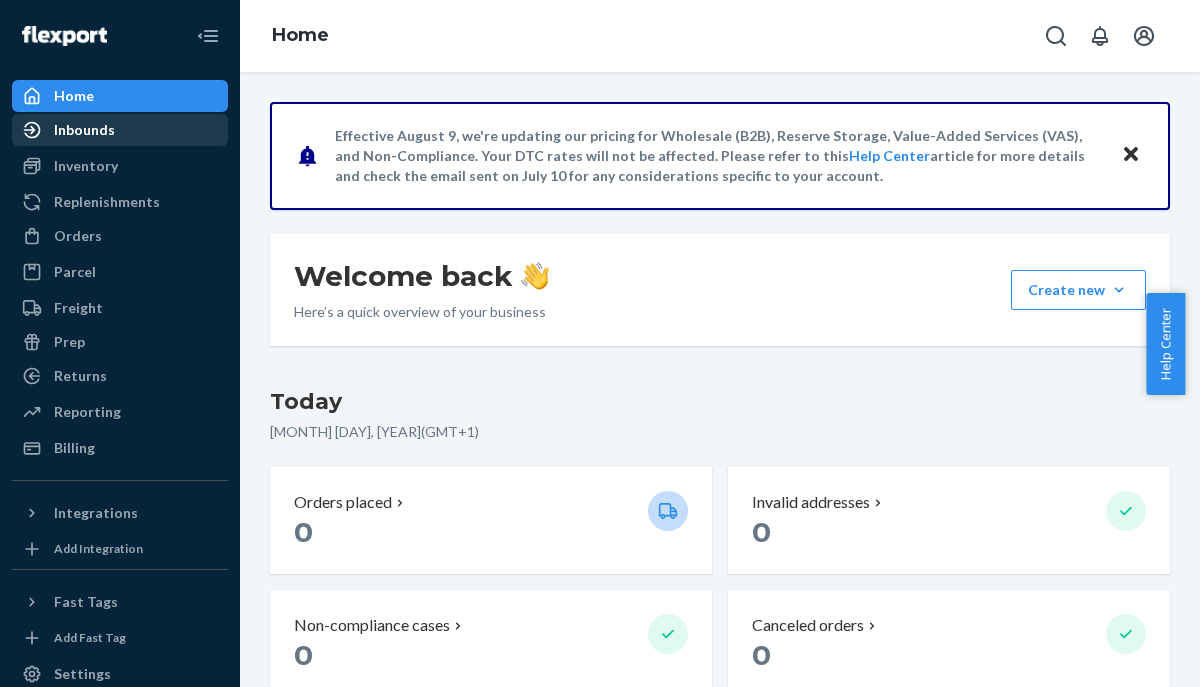 click on "Inbounds" at bounding box center [120, 130] 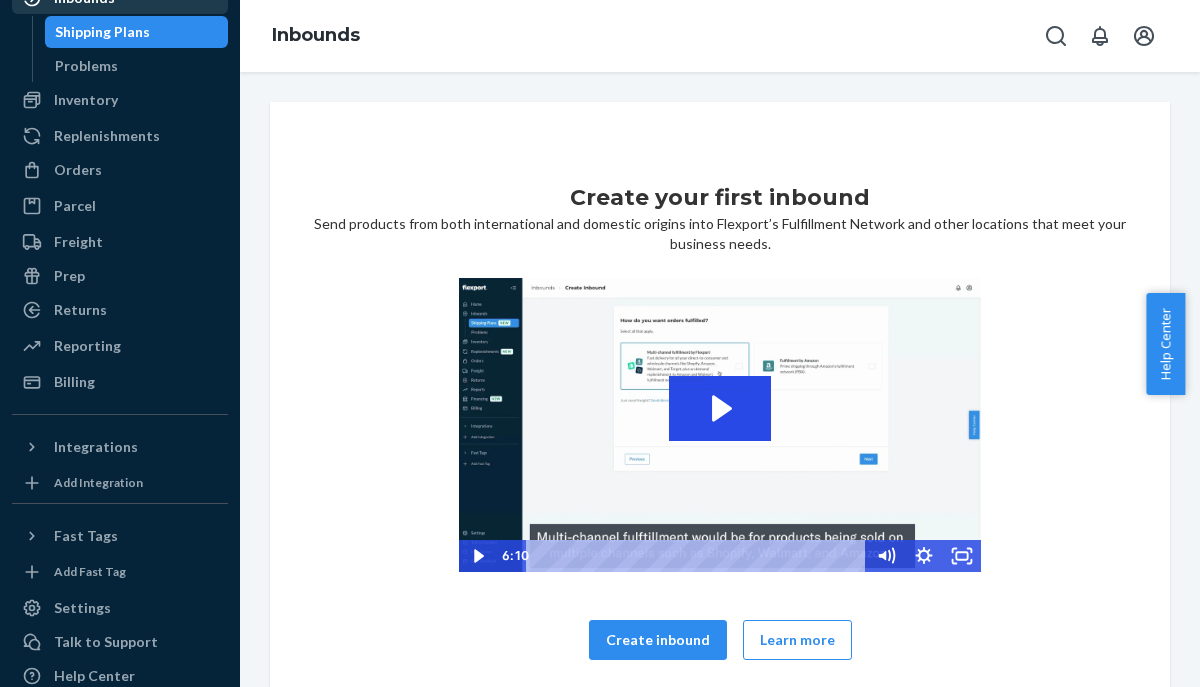 scroll, scrollTop: 143, scrollLeft: 0, axis: vertical 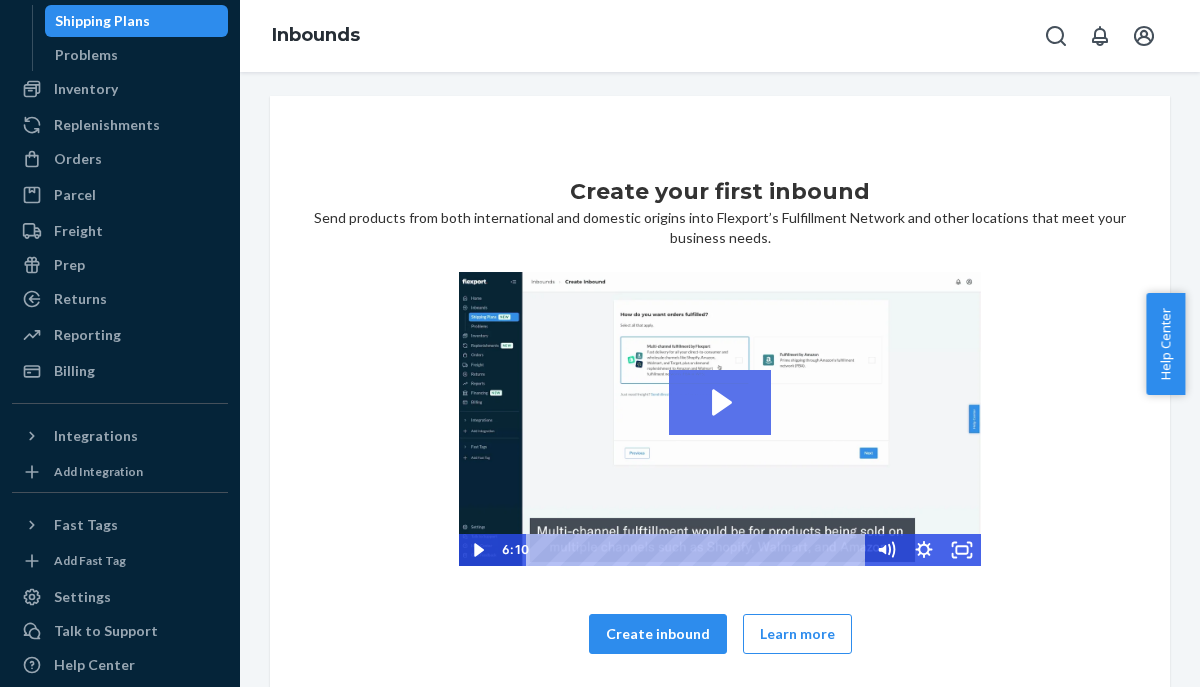 click 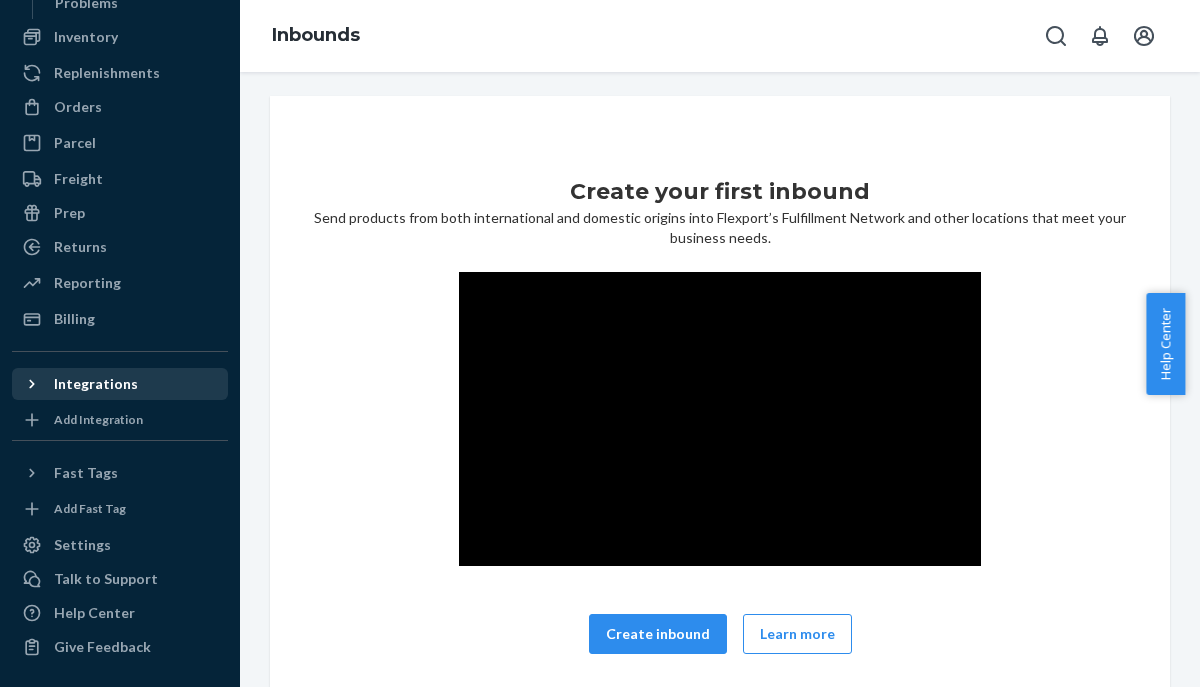 scroll, scrollTop: 0, scrollLeft: 0, axis: both 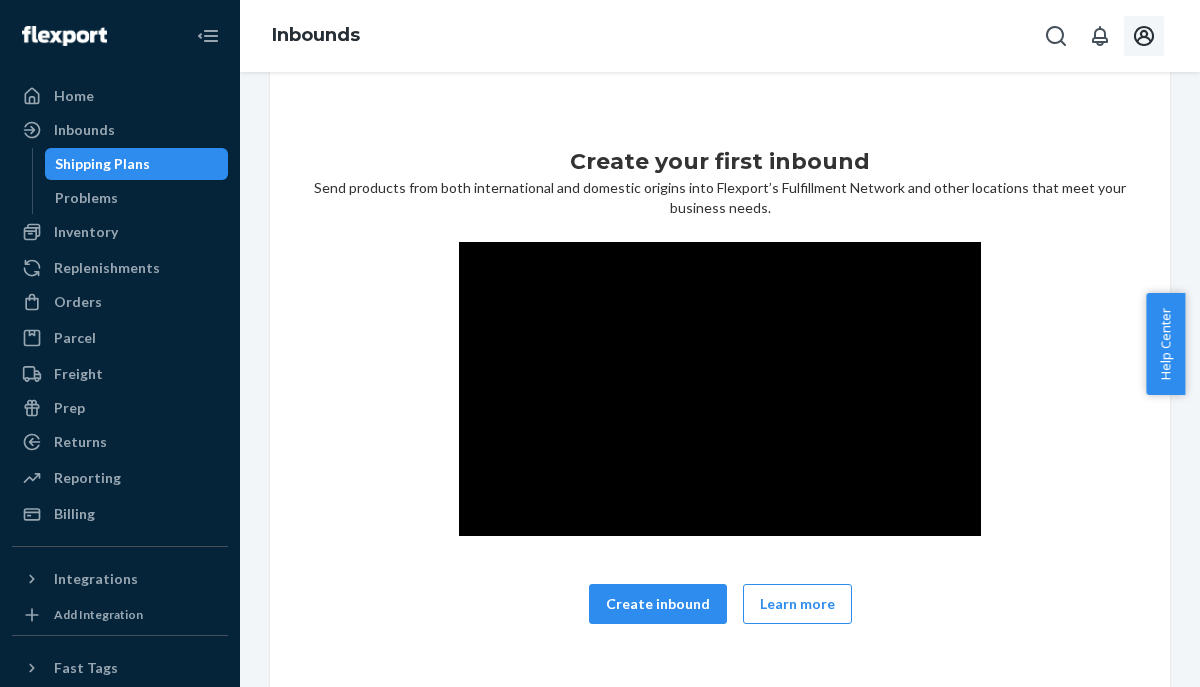 click 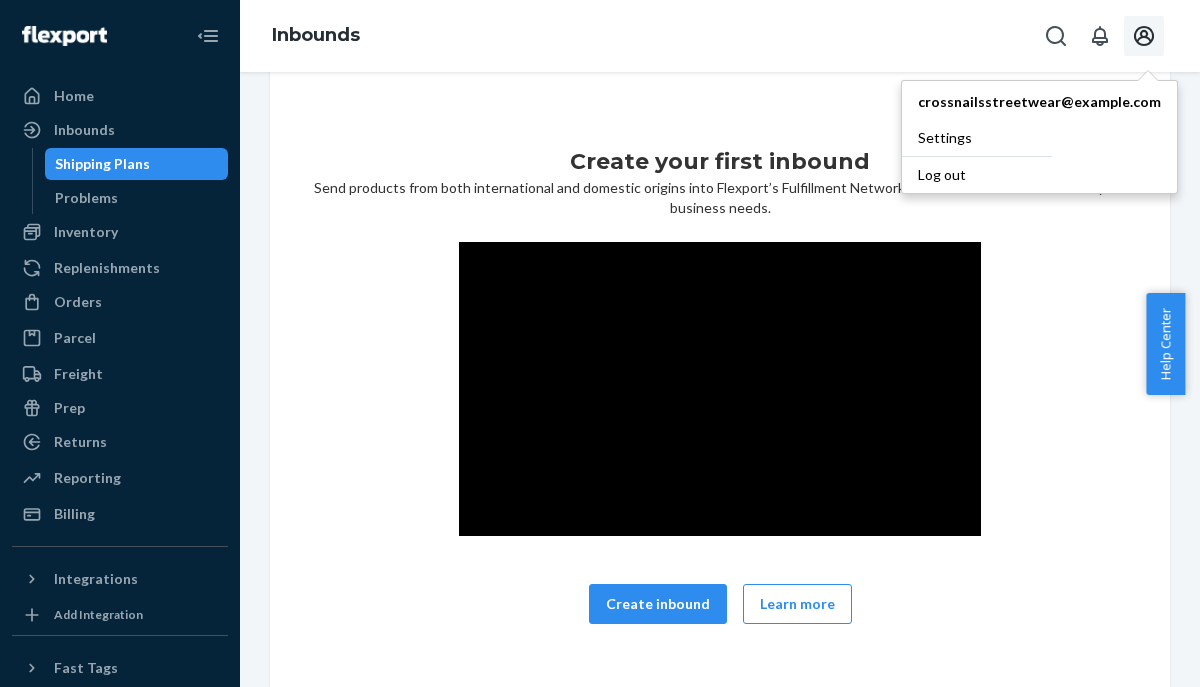 click on "Log out" at bounding box center [977, 174] 